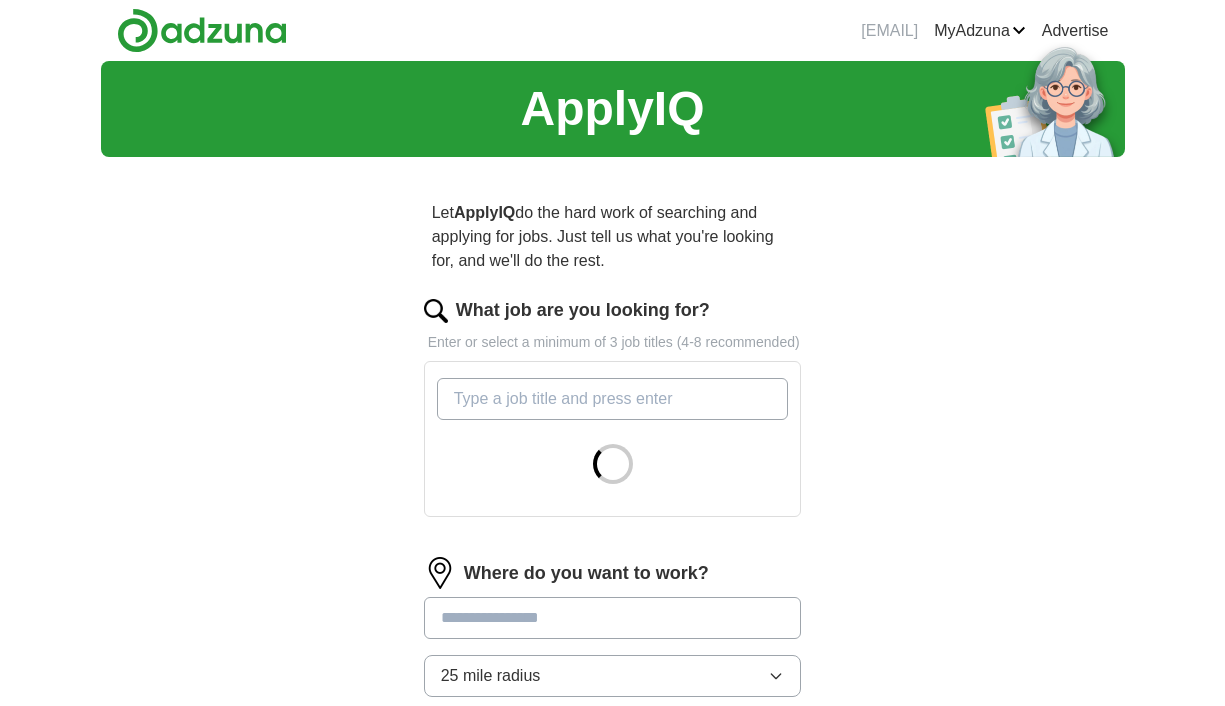 scroll, scrollTop: 0, scrollLeft: 0, axis: both 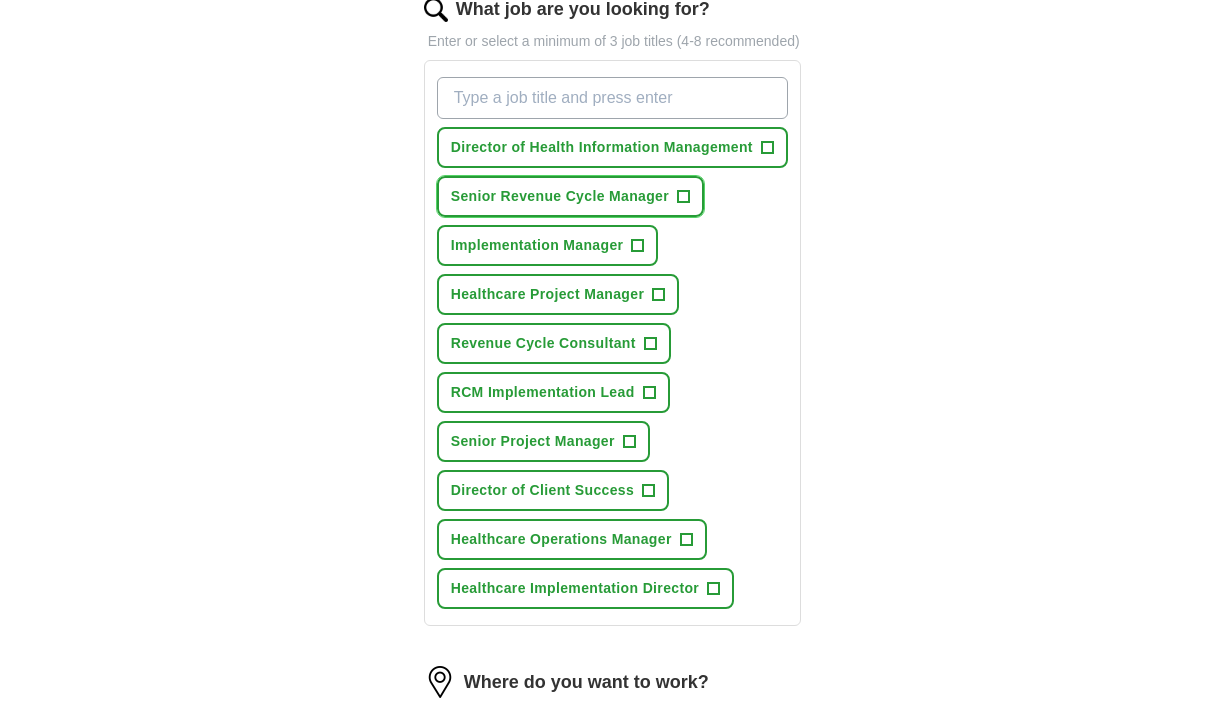 click on "+" at bounding box center (684, 197) 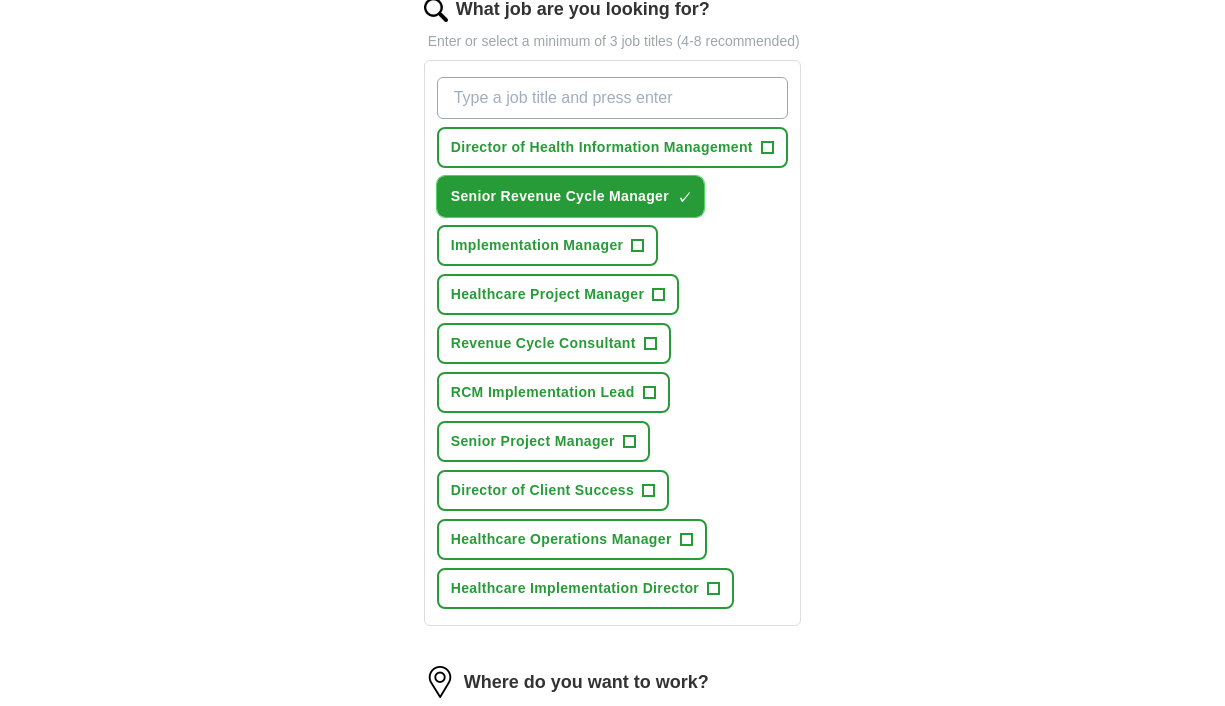 click on "+" at bounding box center [714, 589] 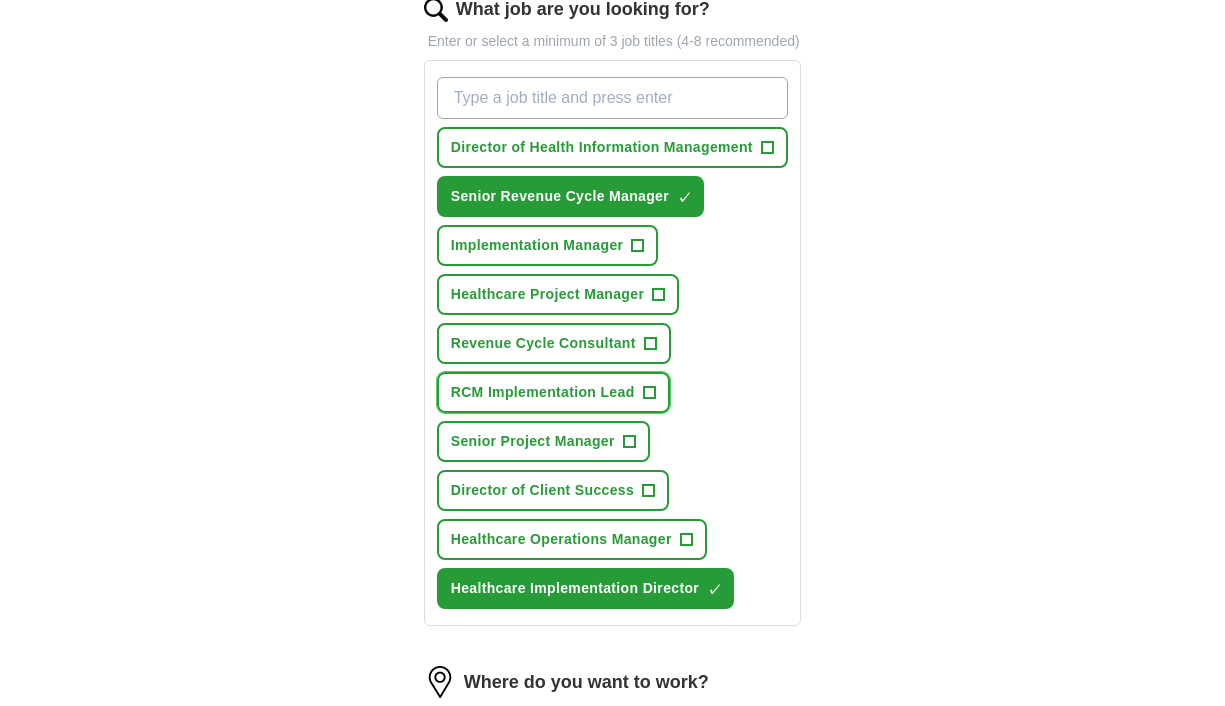 click on "+" at bounding box center (649, 393) 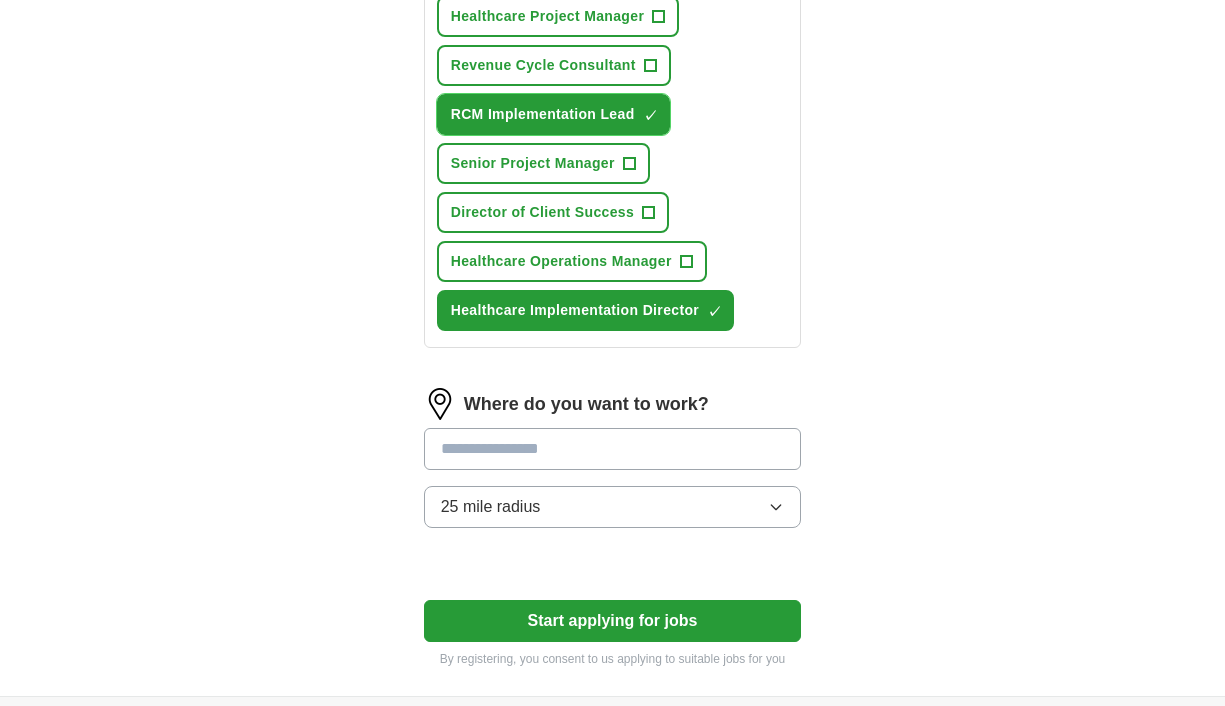 scroll, scrollTop: 580, scrollLeft: 0, axis: vertical 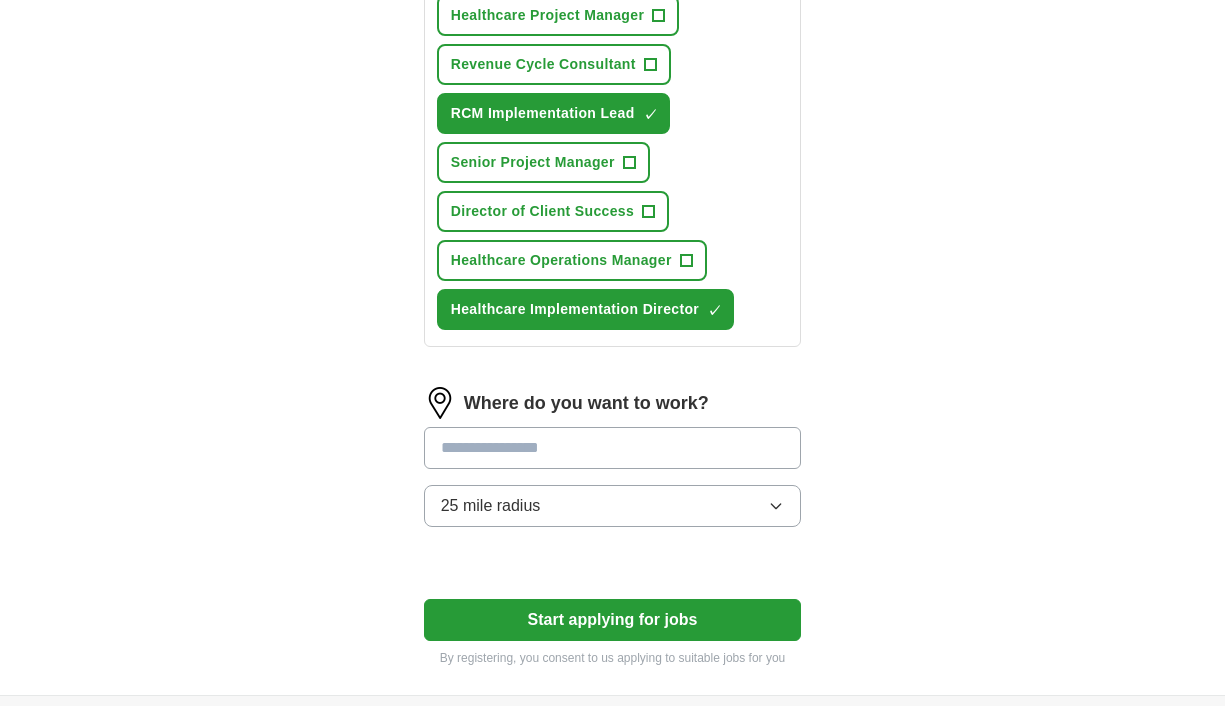 click at bounding box center (613, 448) 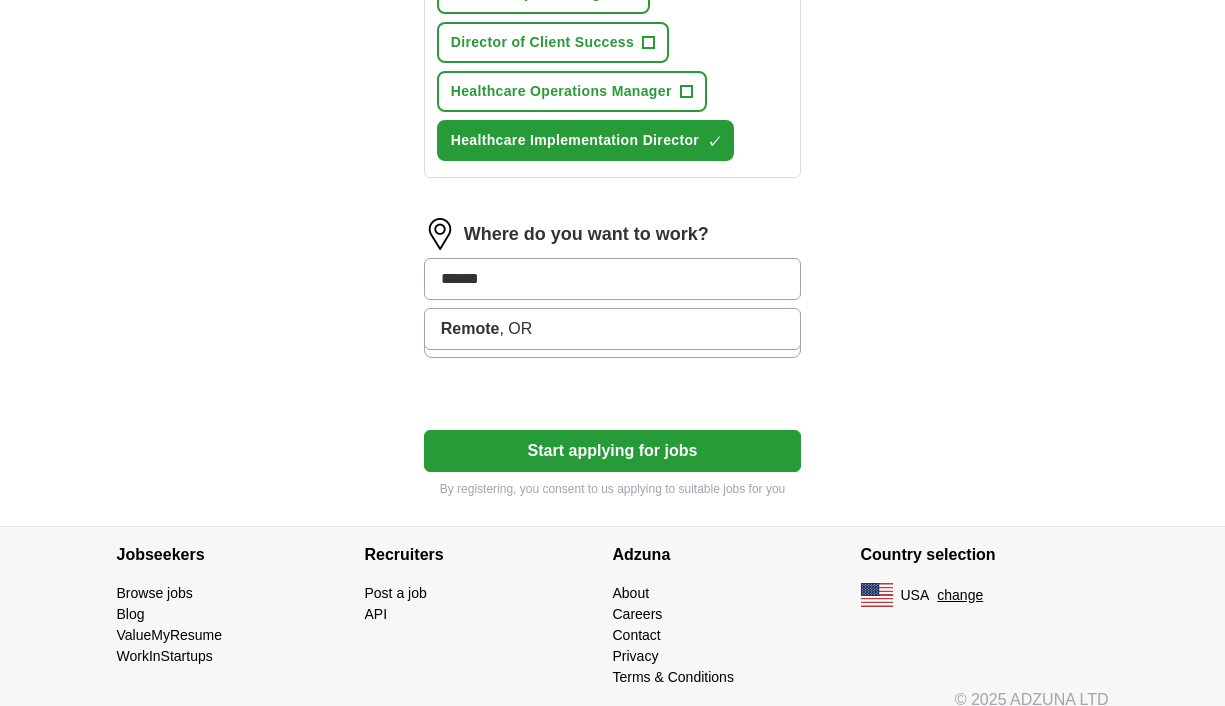 scroll, scrollTop: 771, scrollLeft: 0, axis: vertical 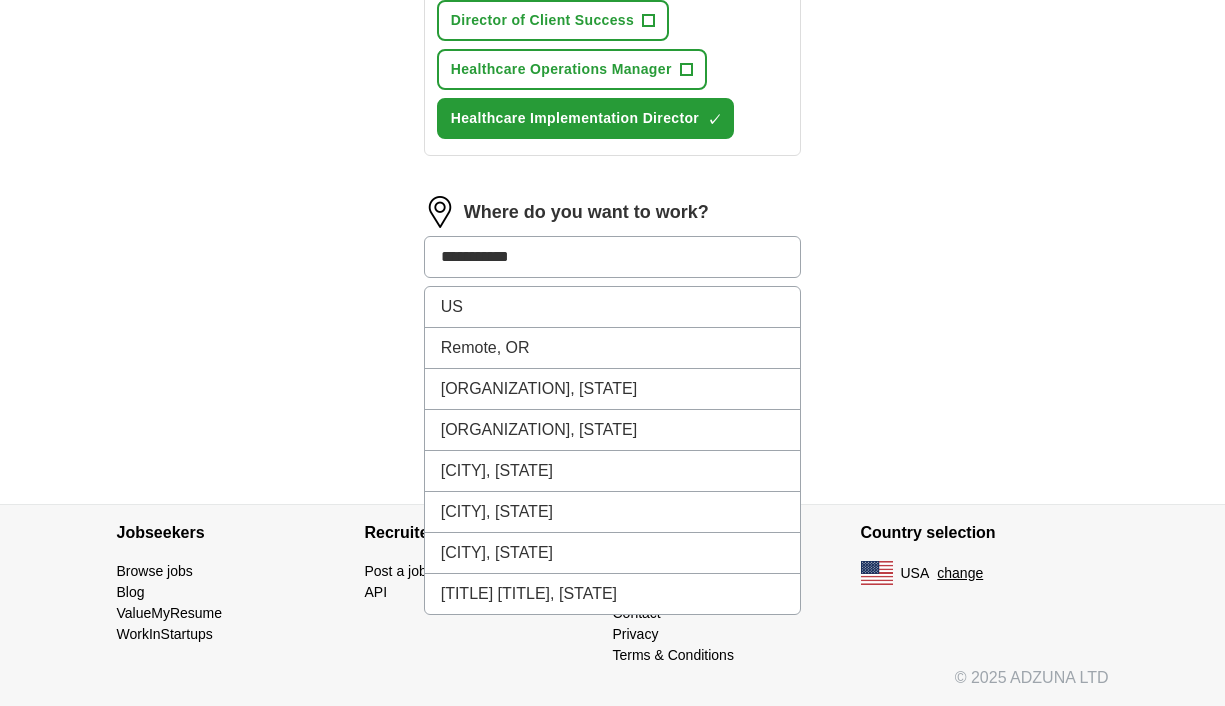 type on "**********" 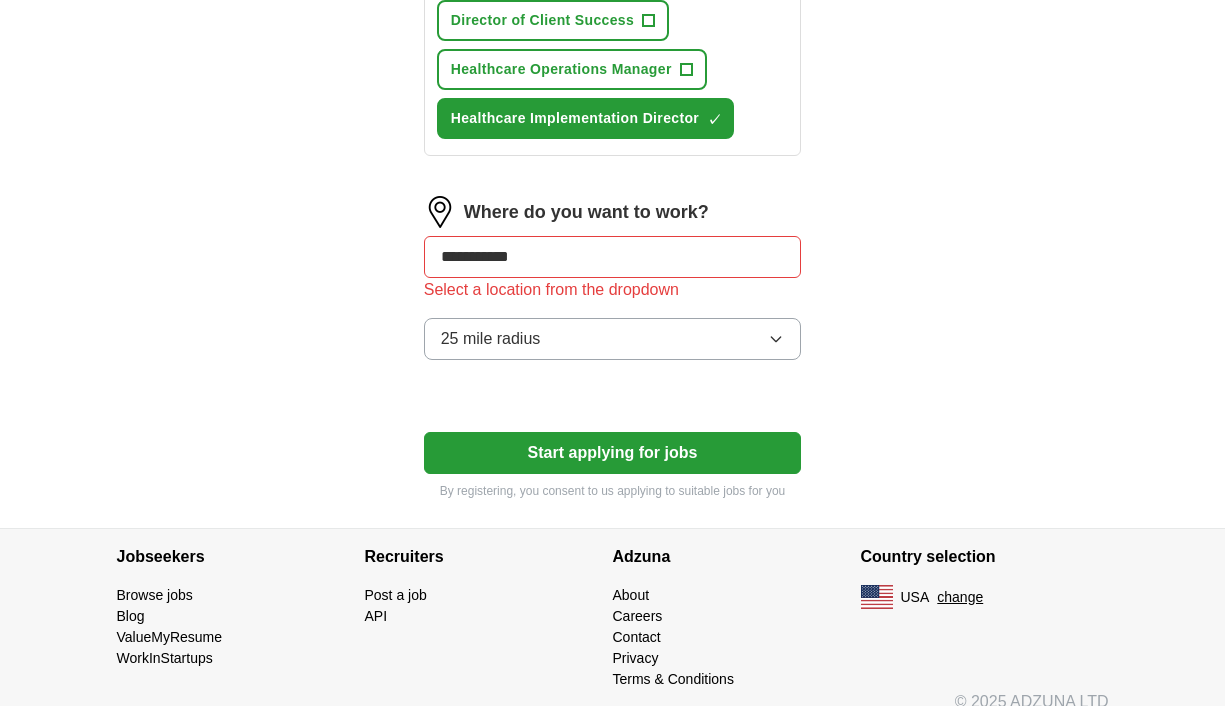 click on "**********" at bounding box center [613, 257] 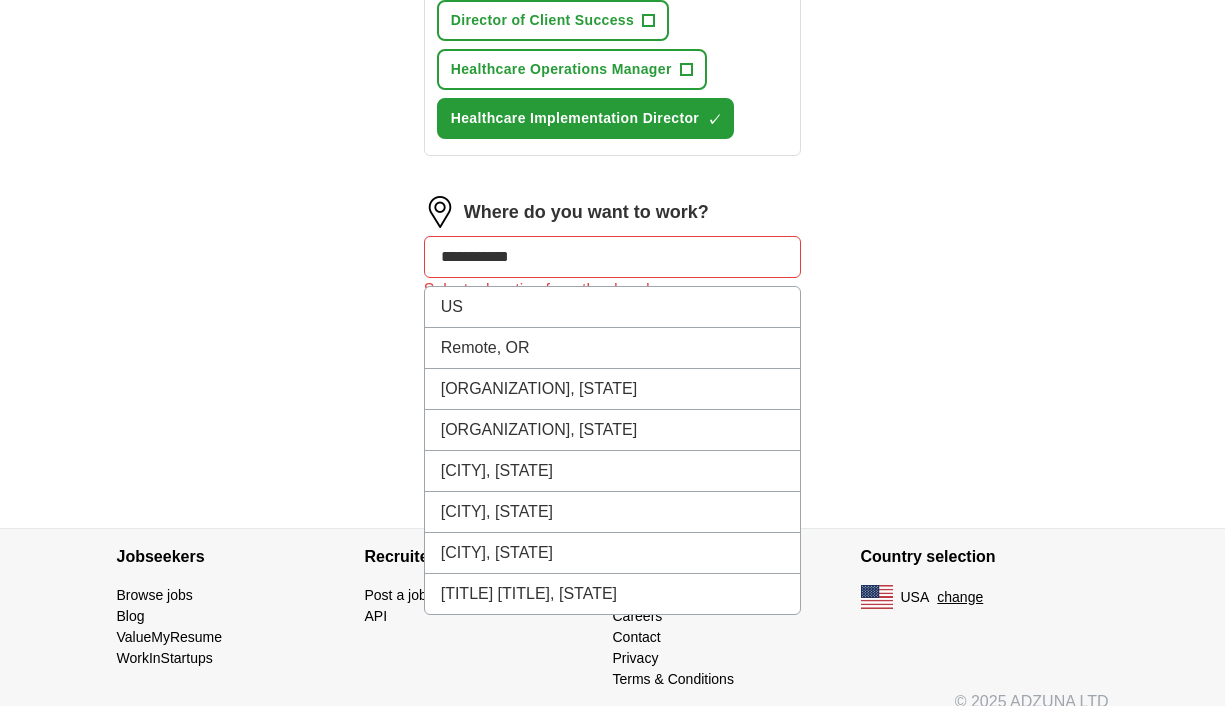 click on "US" at bounding box center [613, 307] 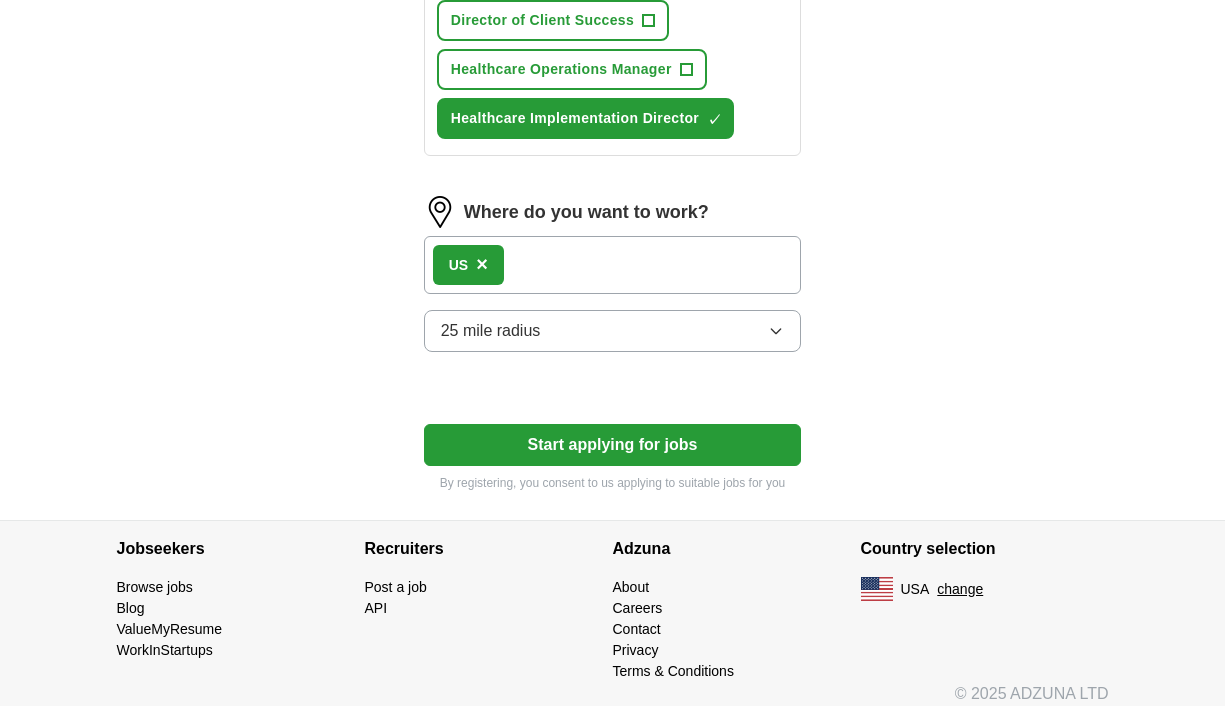 click on "25 mile radius" at bounding box center (613, 331) 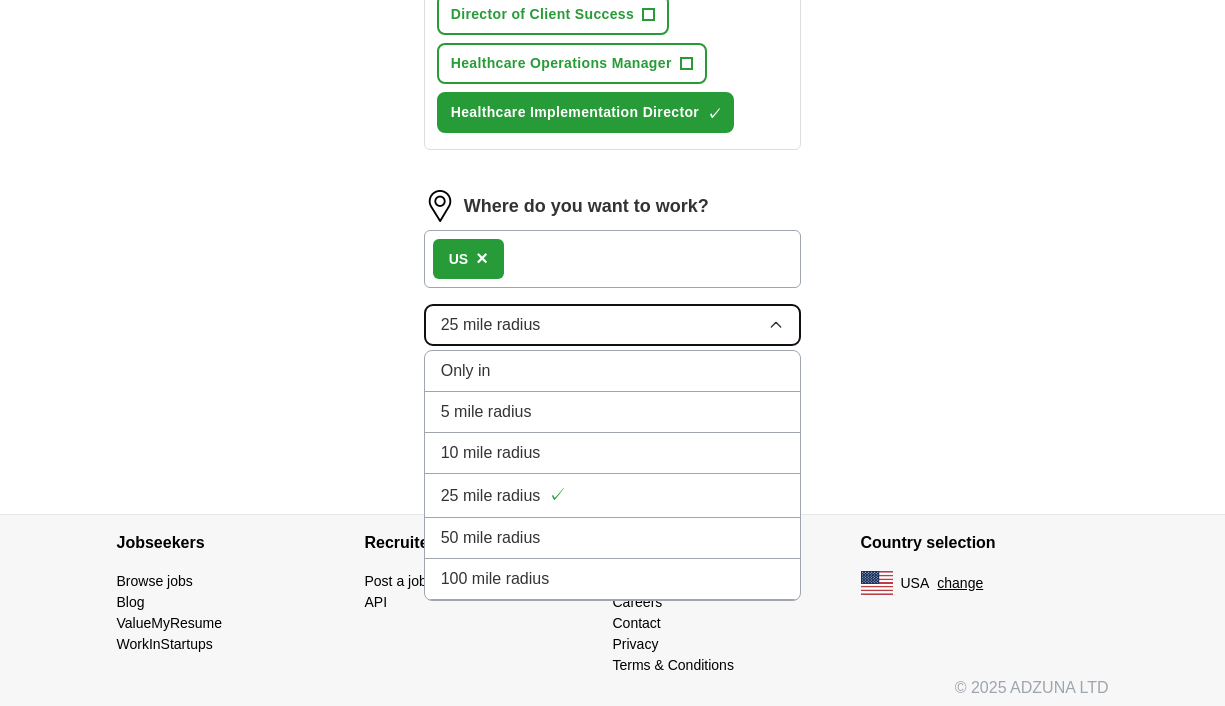 scroll, scrollTop: 747, scrollLeft: 0, axis: vertical 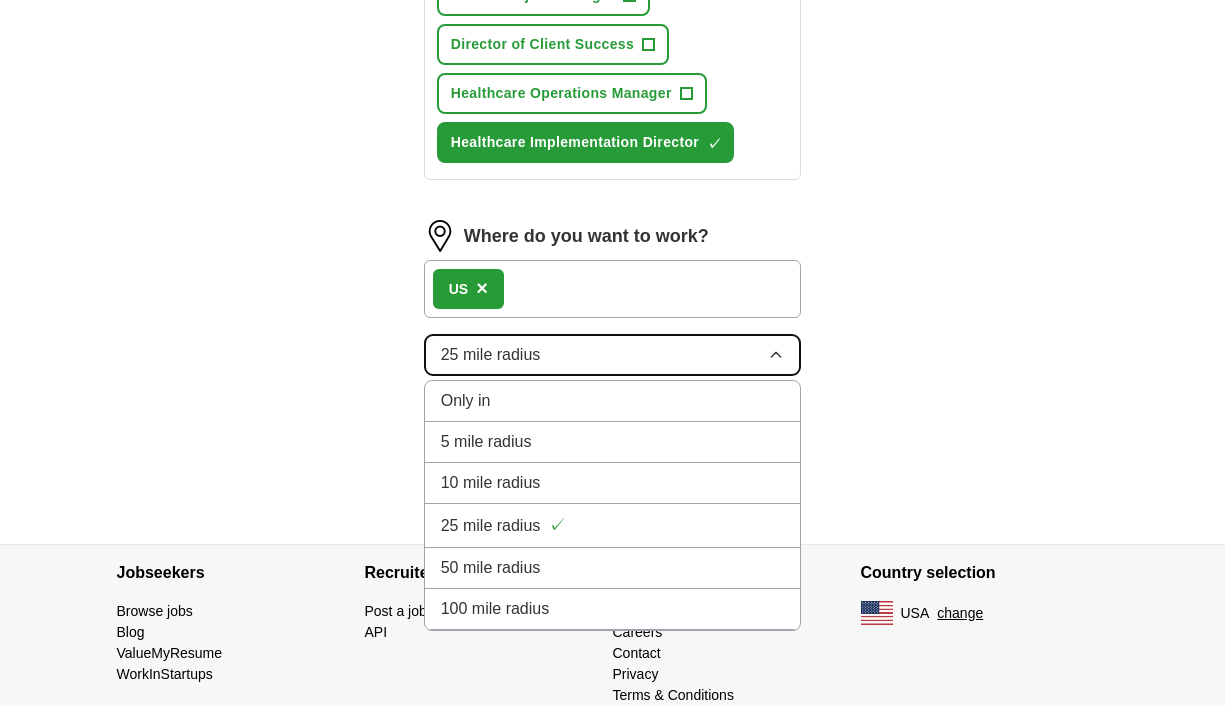 click 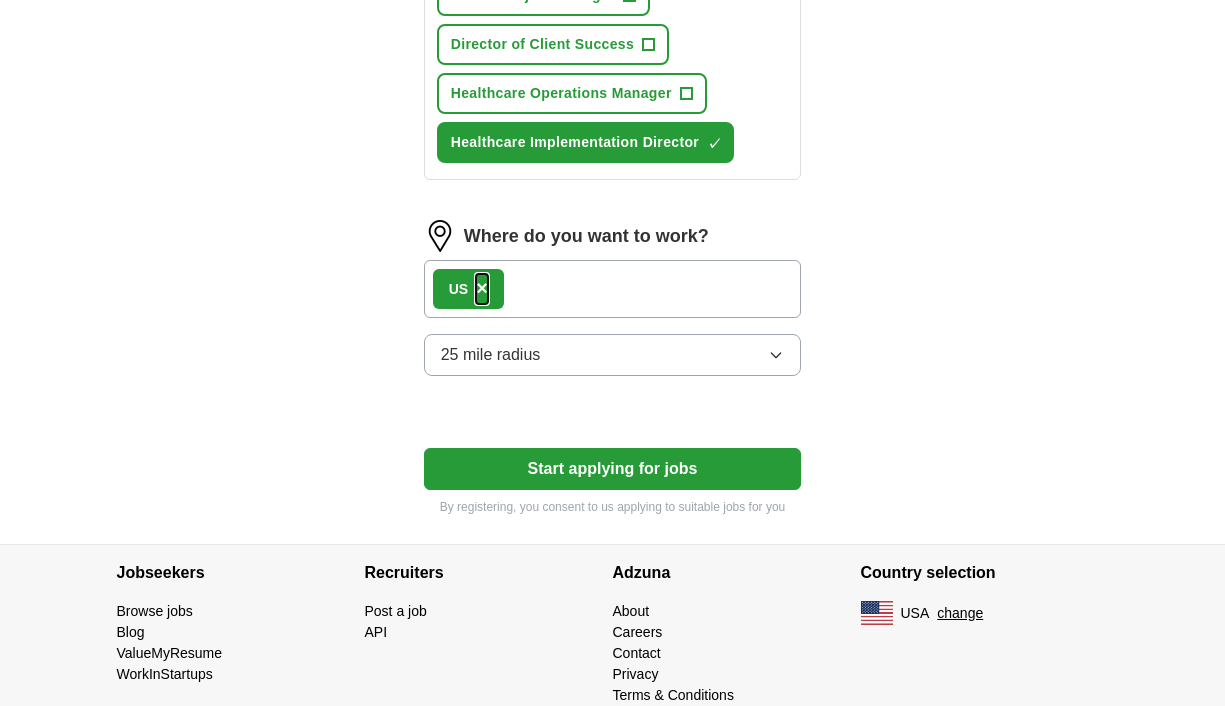 click on "×" at bounding box center [482, 288] 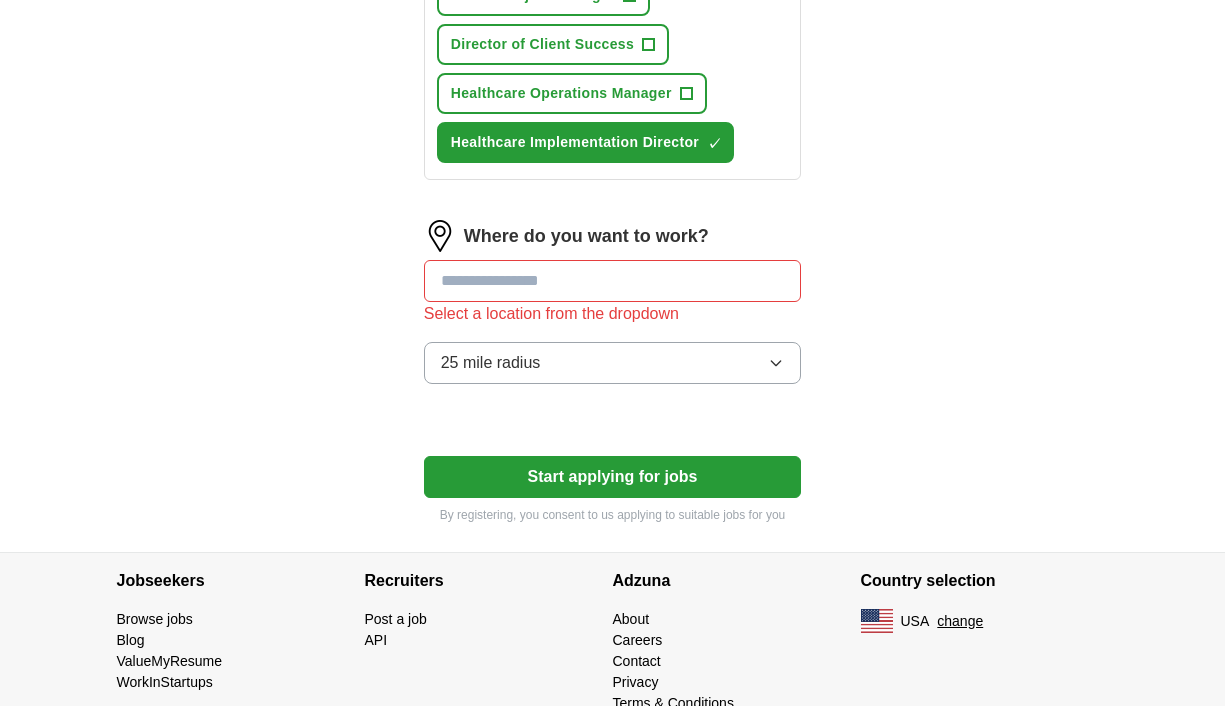 click at bounding box center [613, 281] 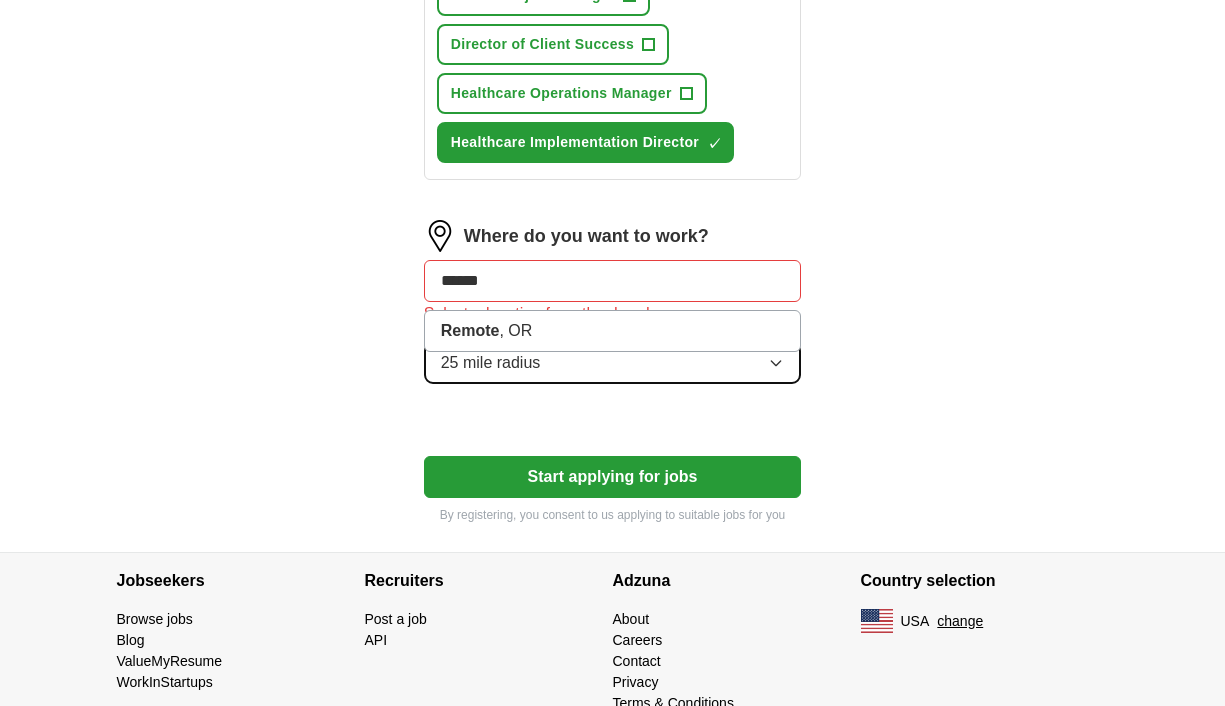 click 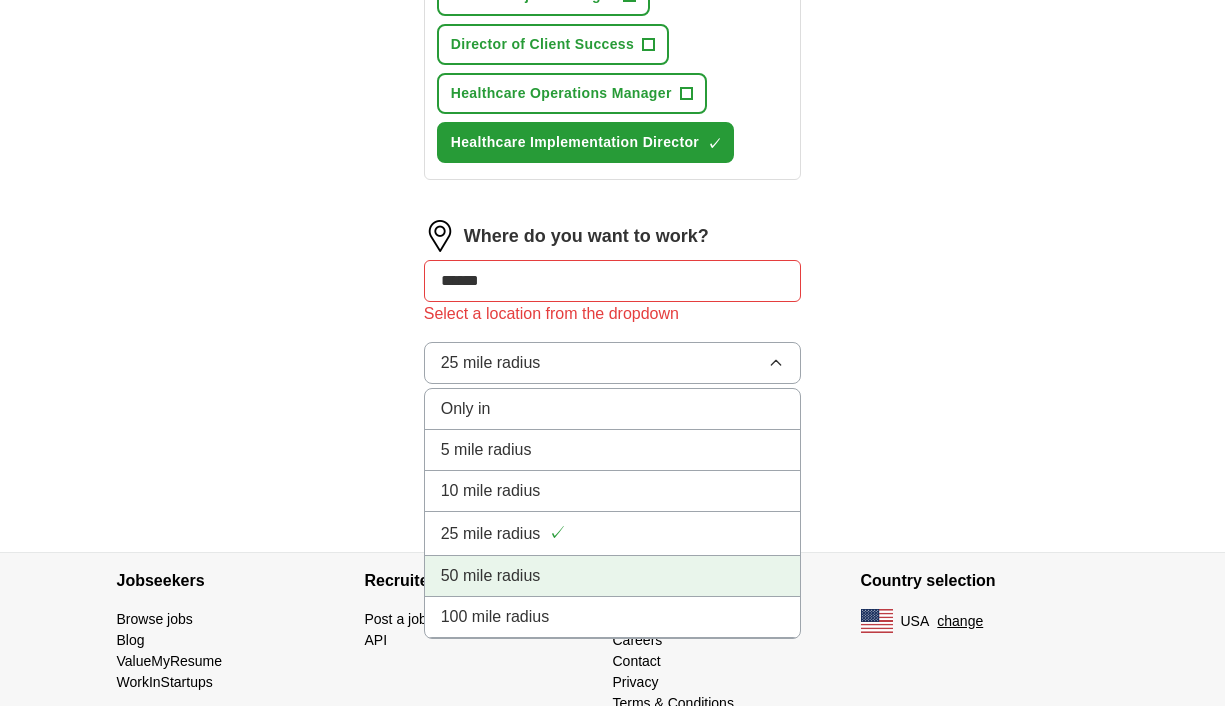 click on "50 mile radius" at bounding box center (613, 576) 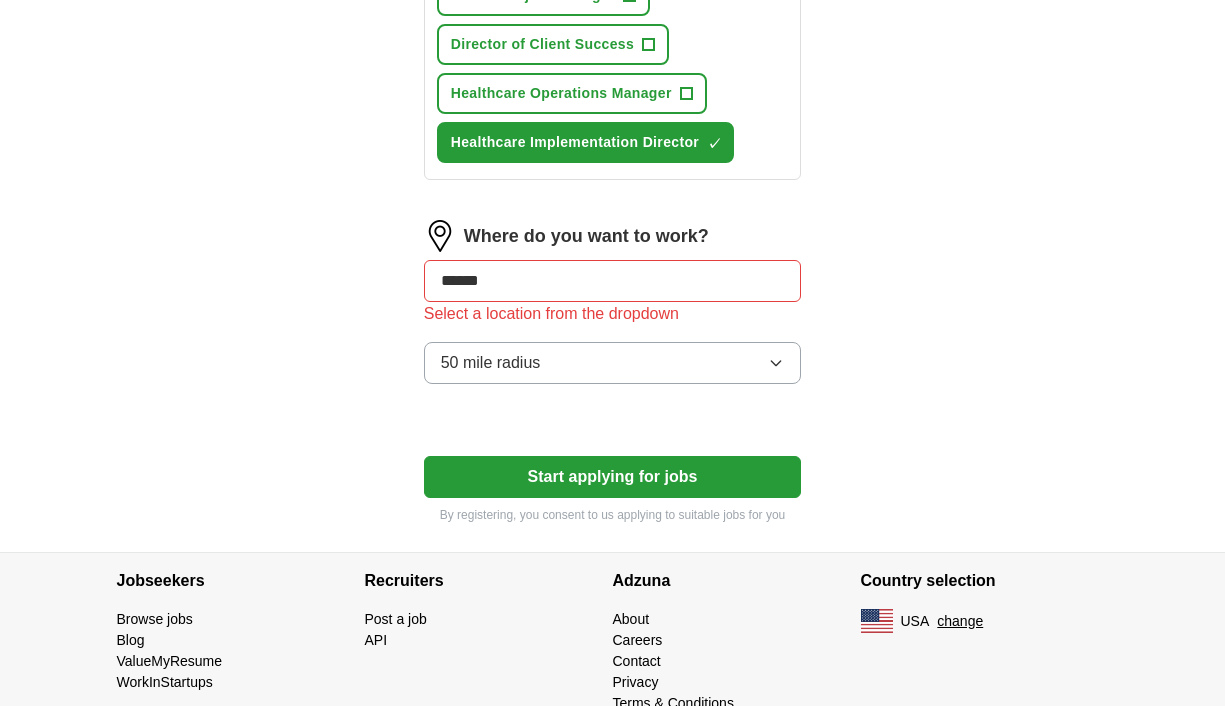 click on "******" at bounding box center (613, 281) 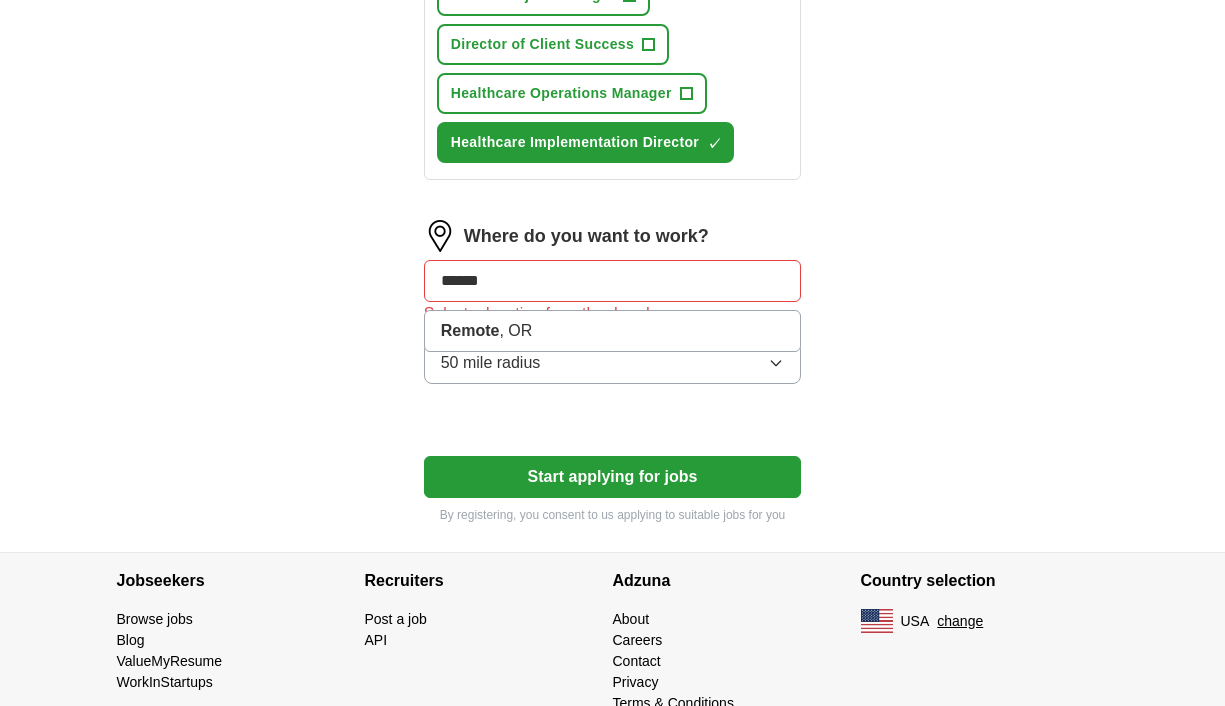 paste 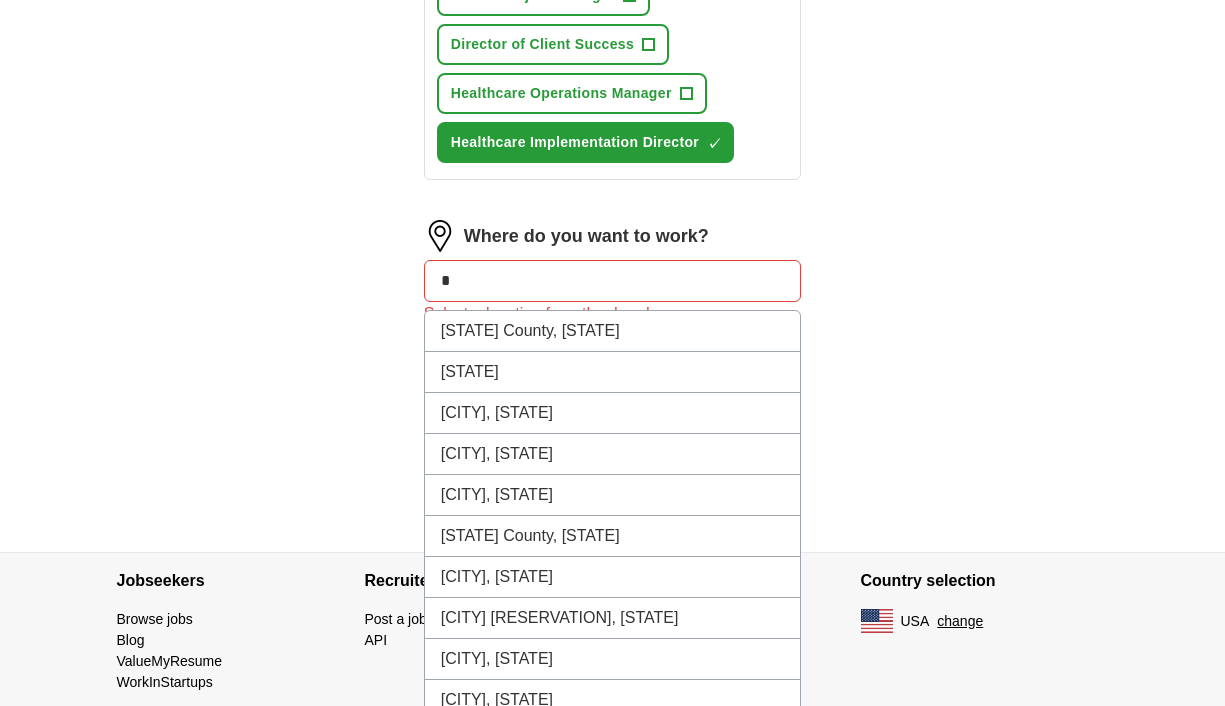 type on "*" 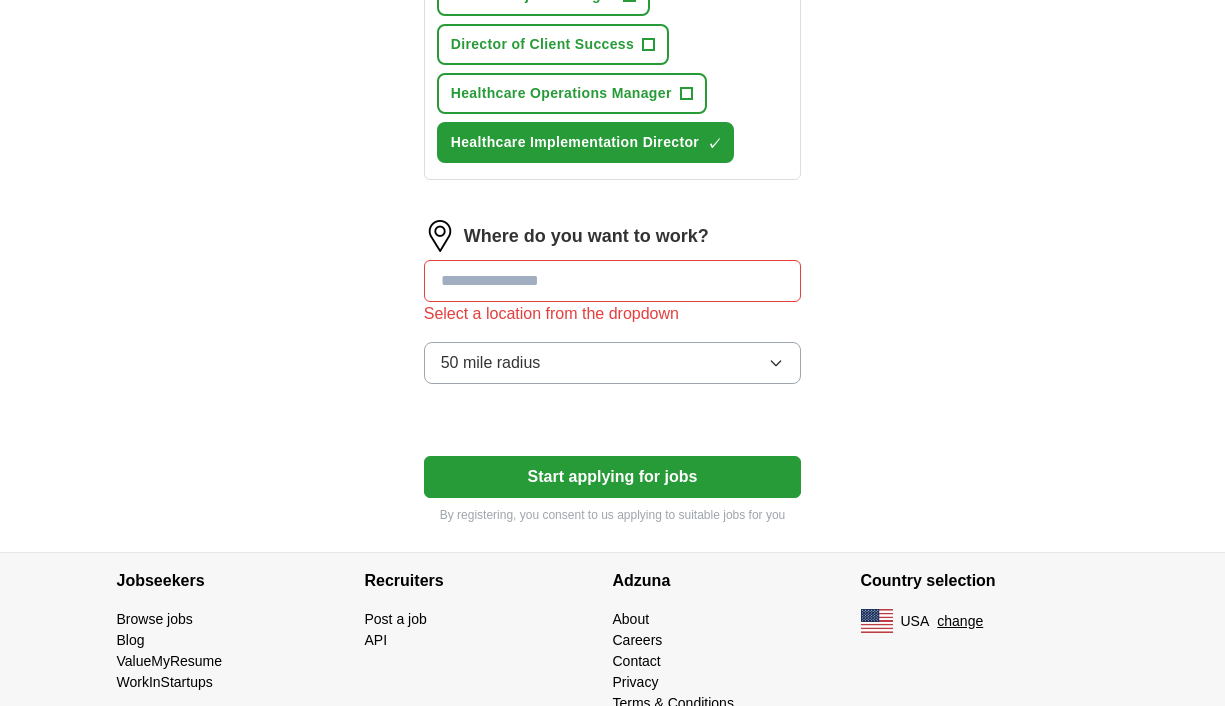 click at bounding box center [613, 281] 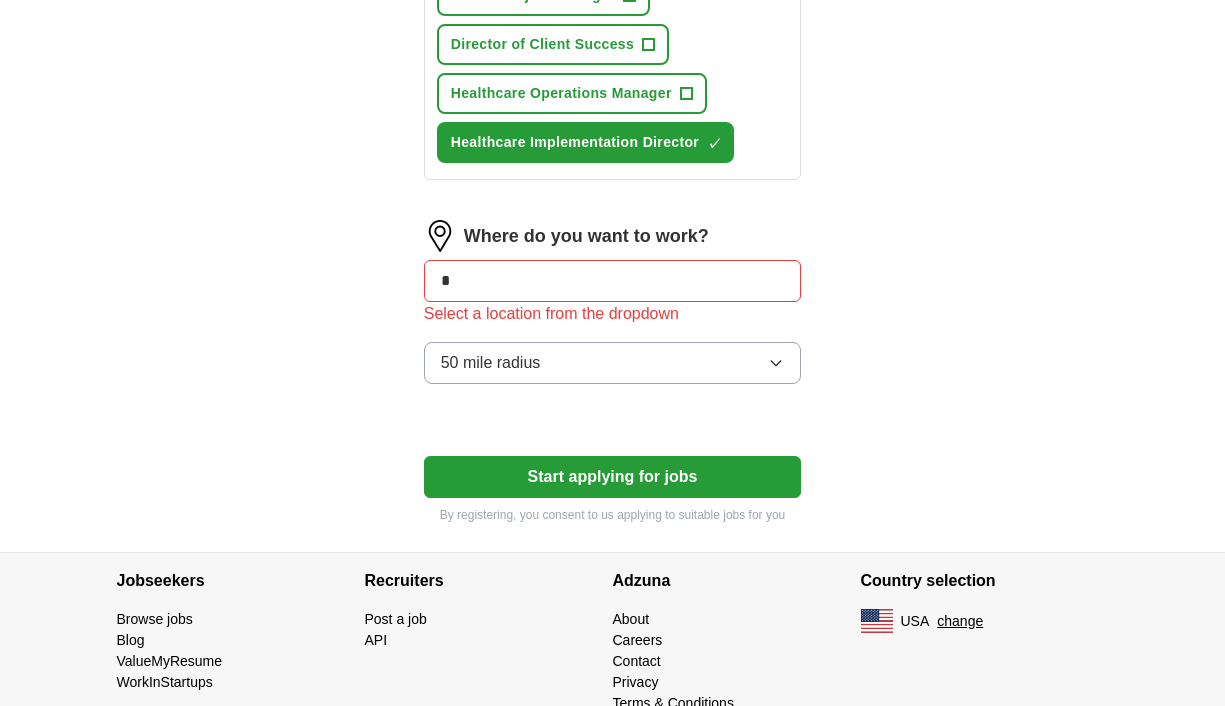 type on "*" 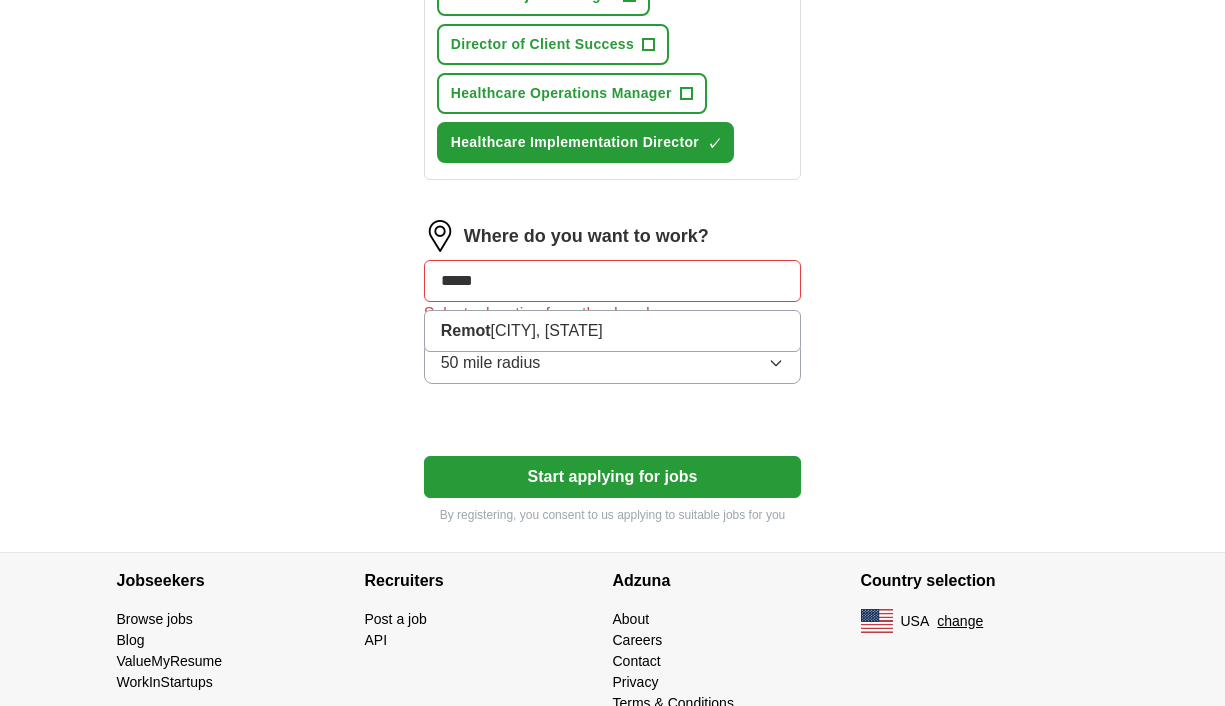 type on "******" 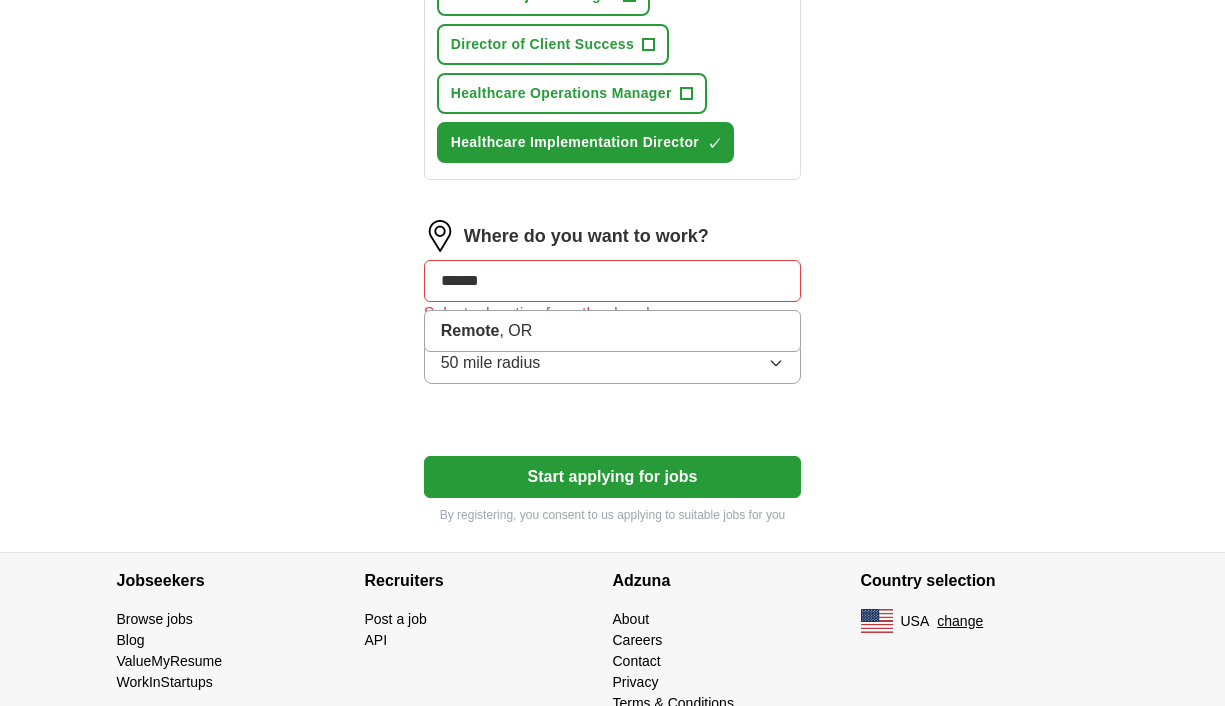 click on "Remote" at bounding box center (470, 330) 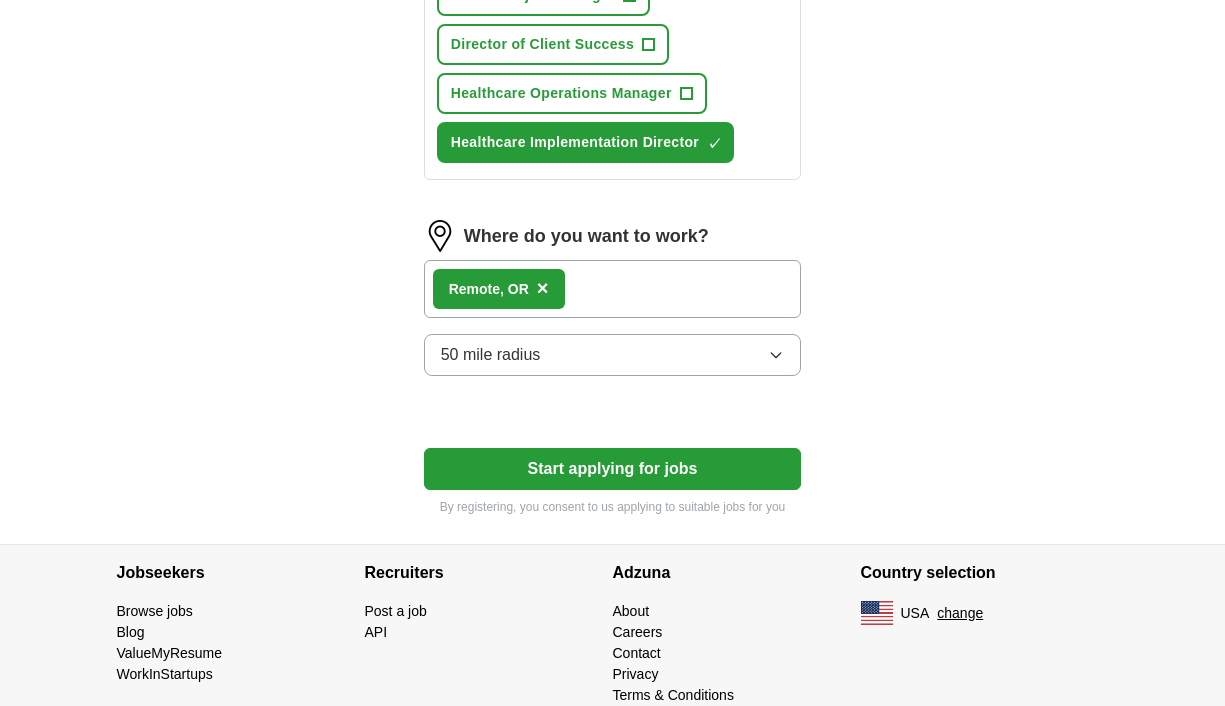 click 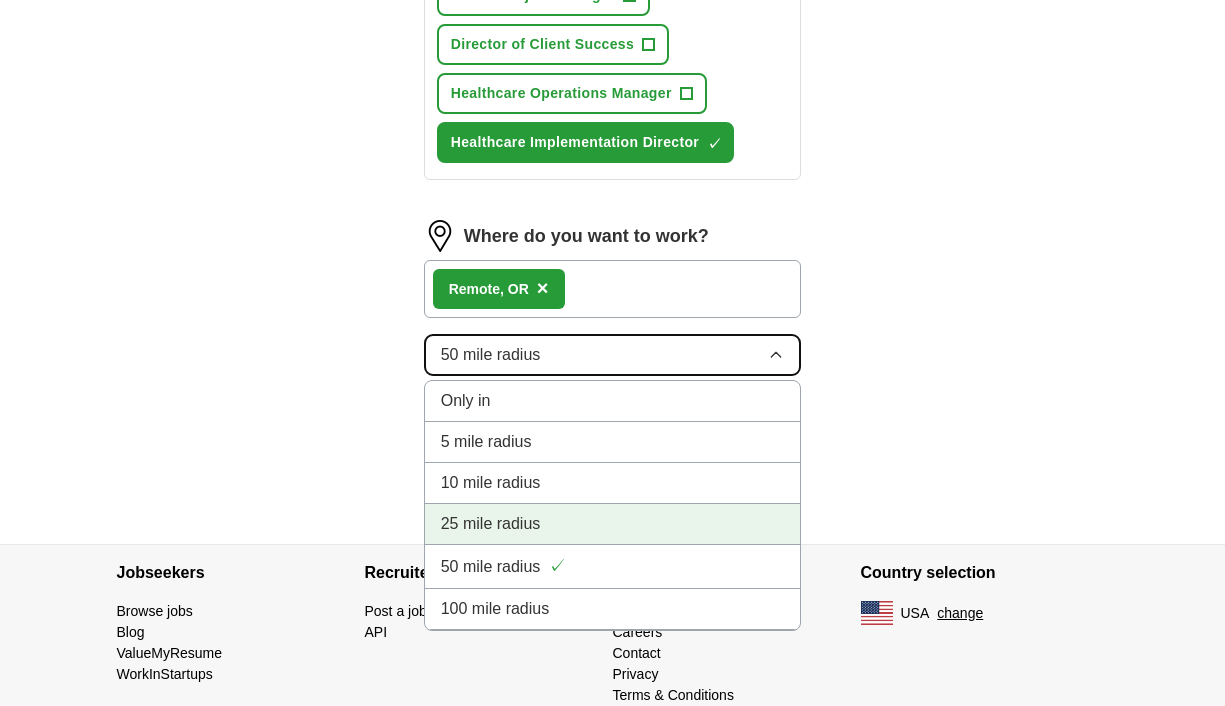 click on "25 mile radius" at bounding box center [491, 524] 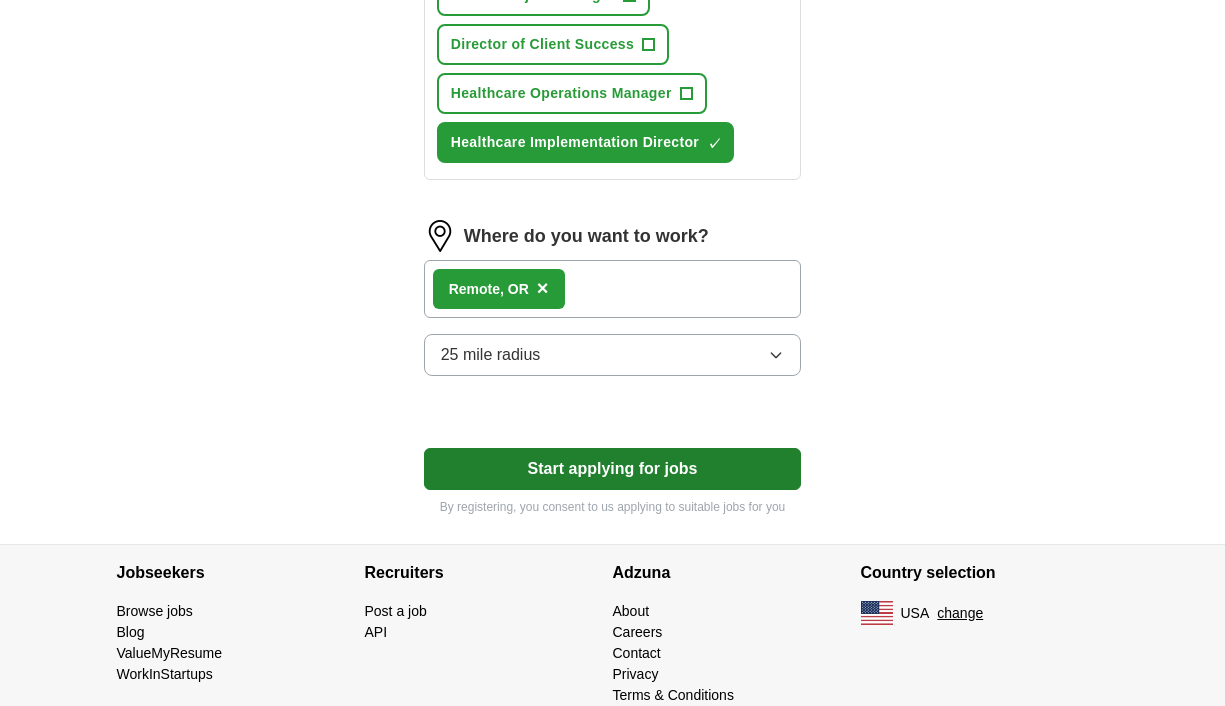 click on "Start applying for jobs" at bounding box center [613, 469] 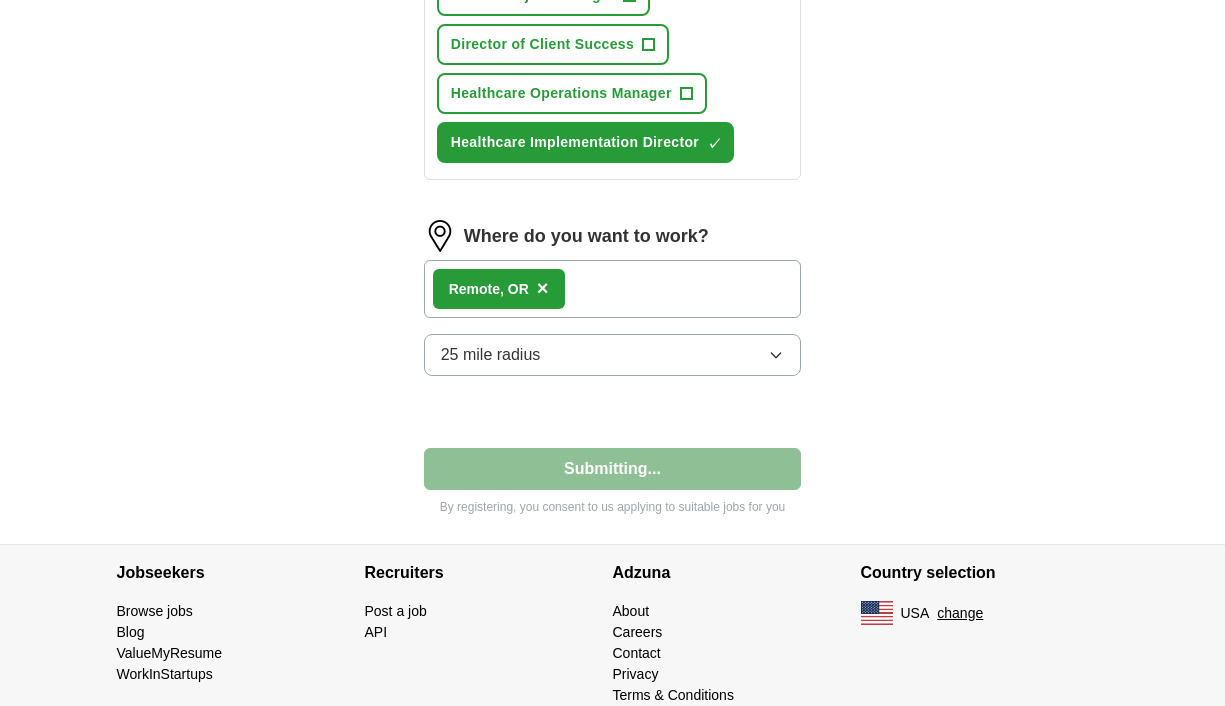 select on "**" 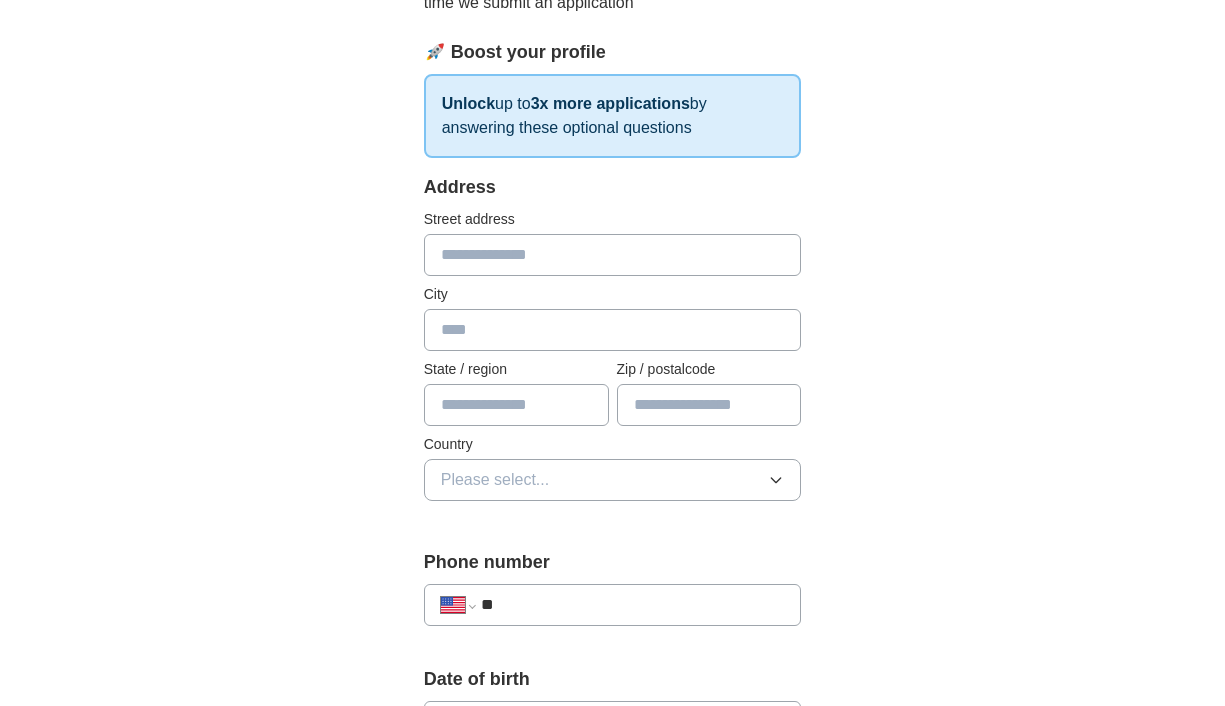 scroll, scrollTop: 288, scrollLeft: 0, axis: vertical 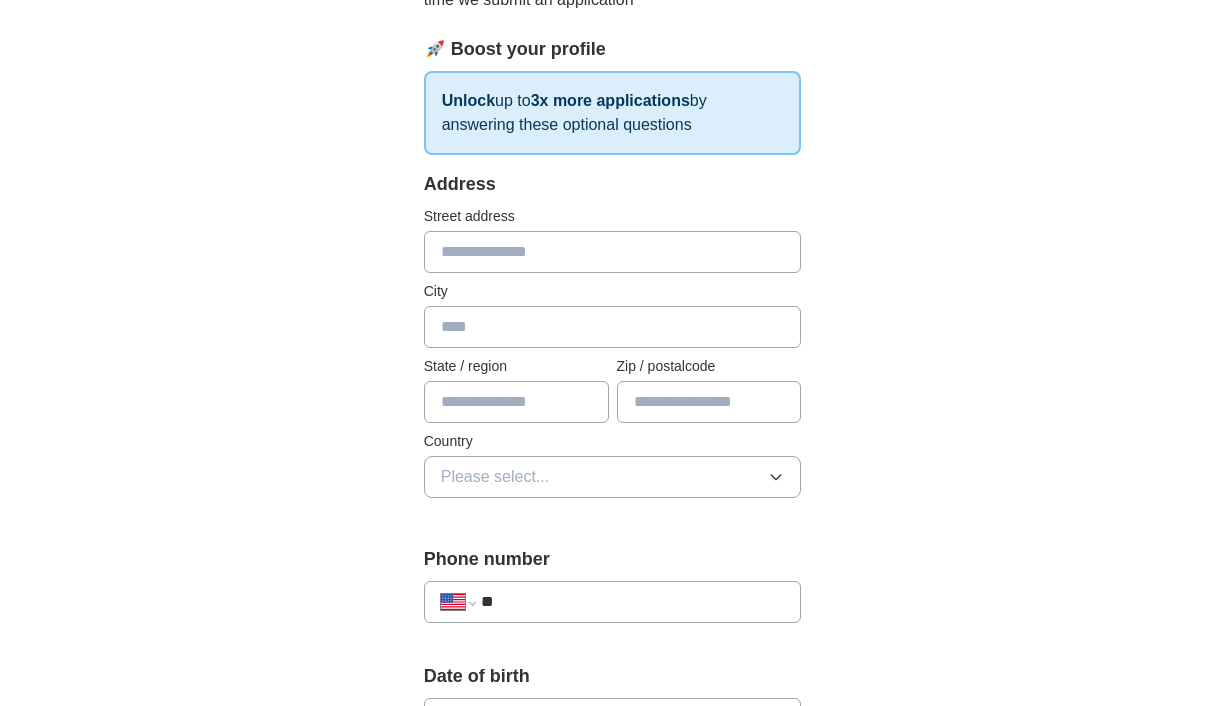 click at bounding box center [613, 252] 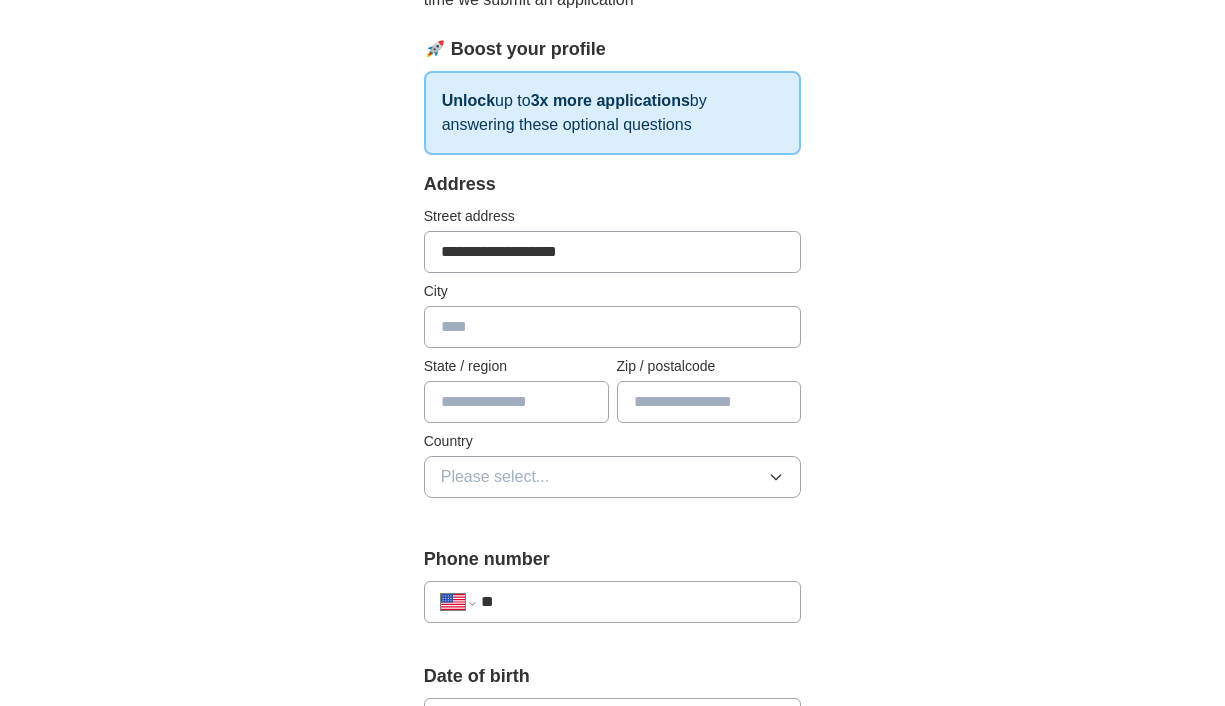 type on "**********" 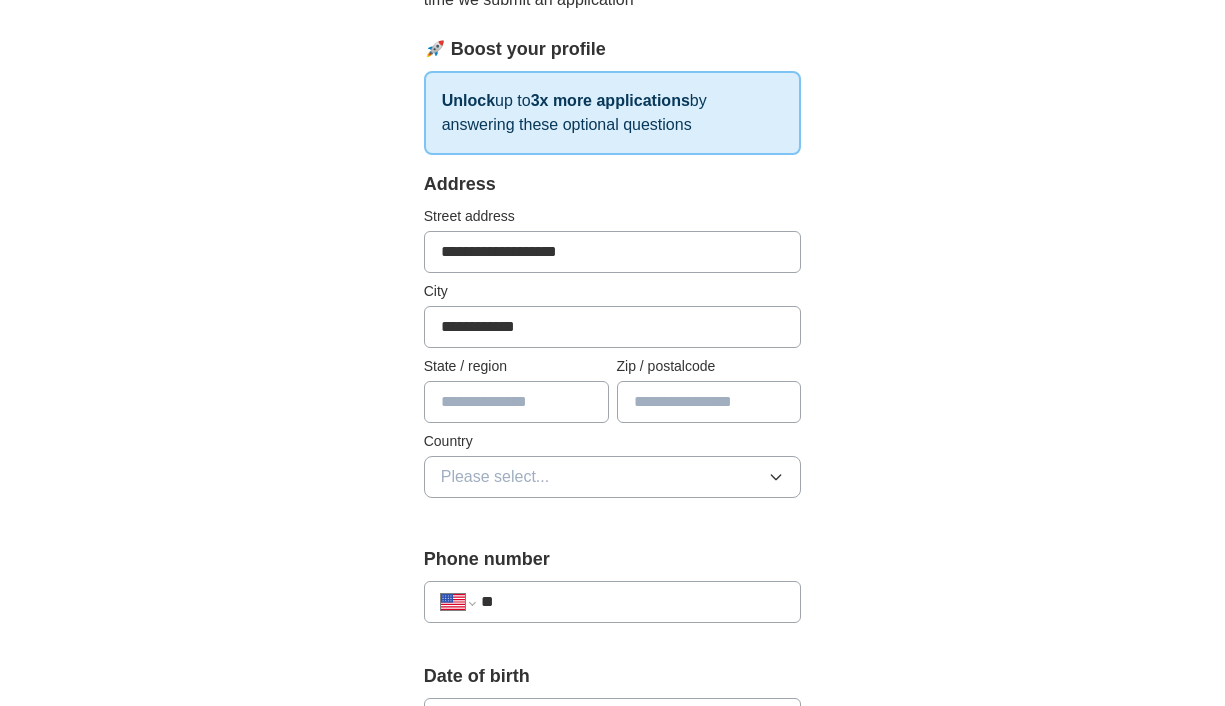 type on "*******" 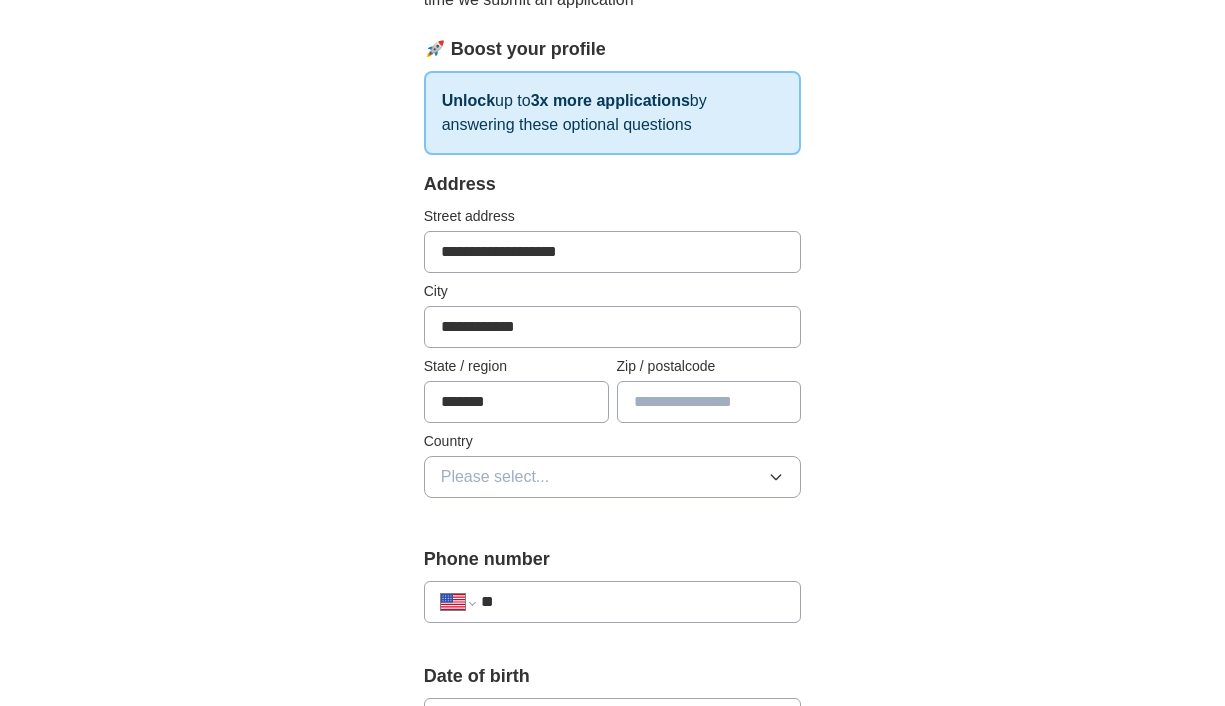 type on "*****" 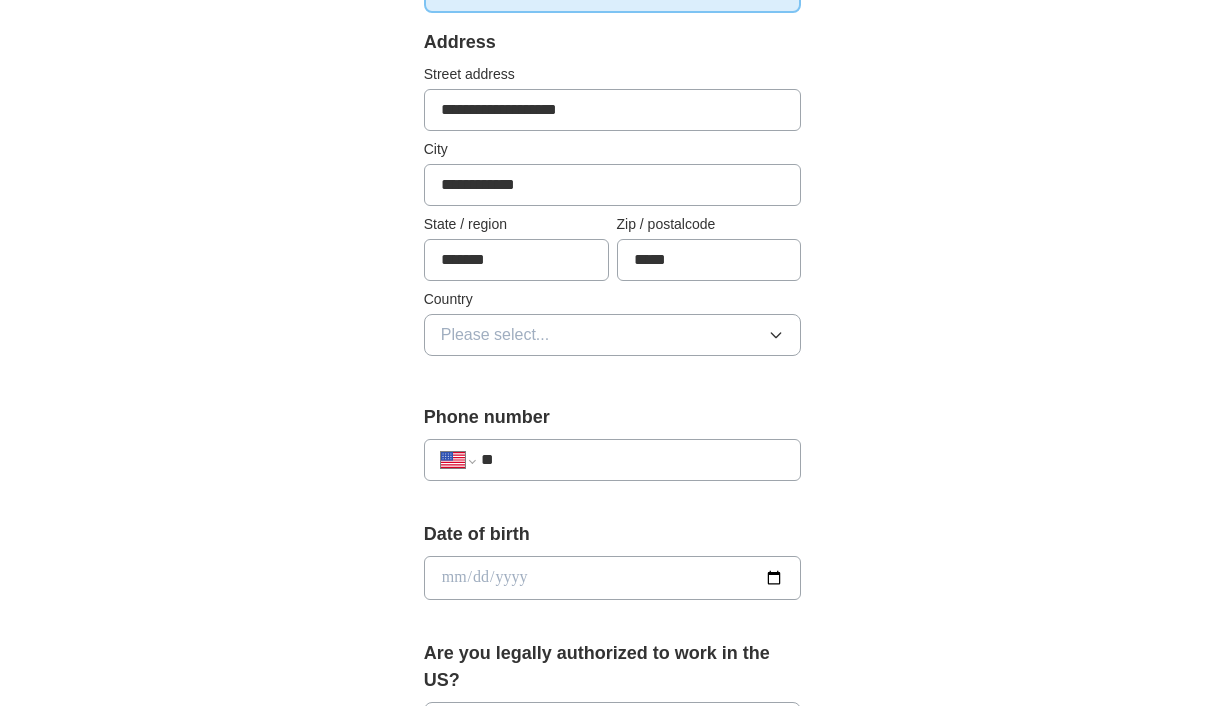 scroll, scrollTop: 436, scrollLeft: 0, axis: vertical 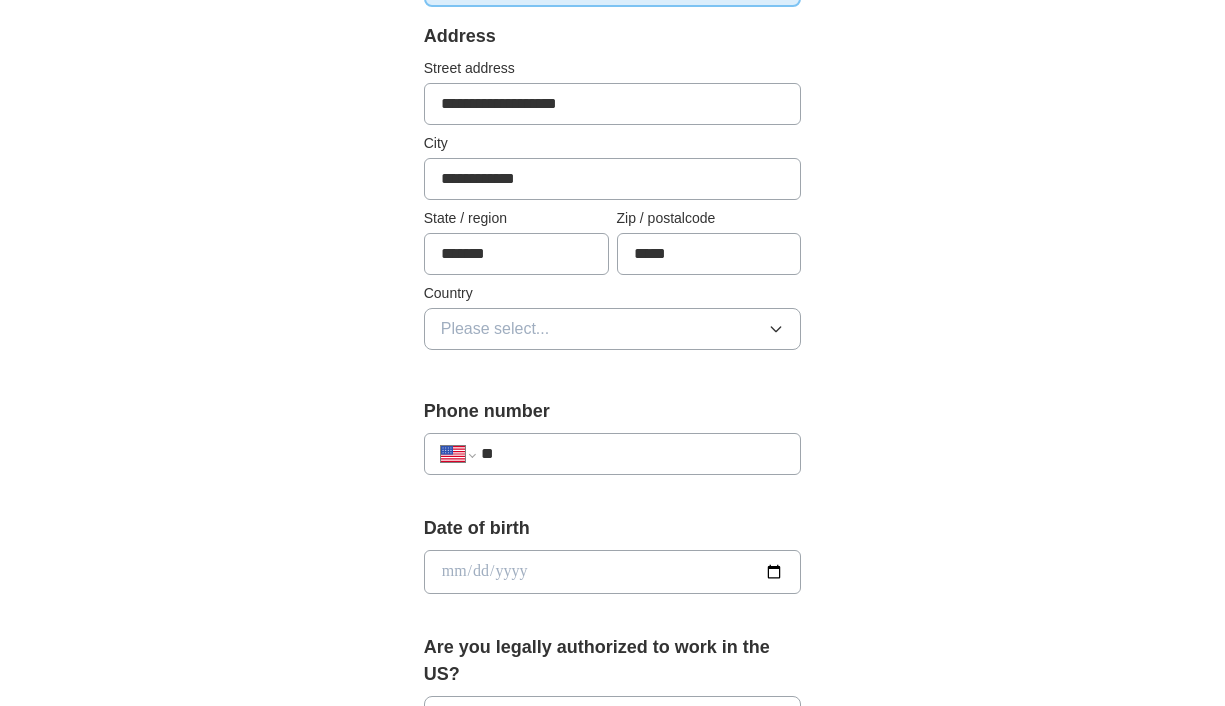 click 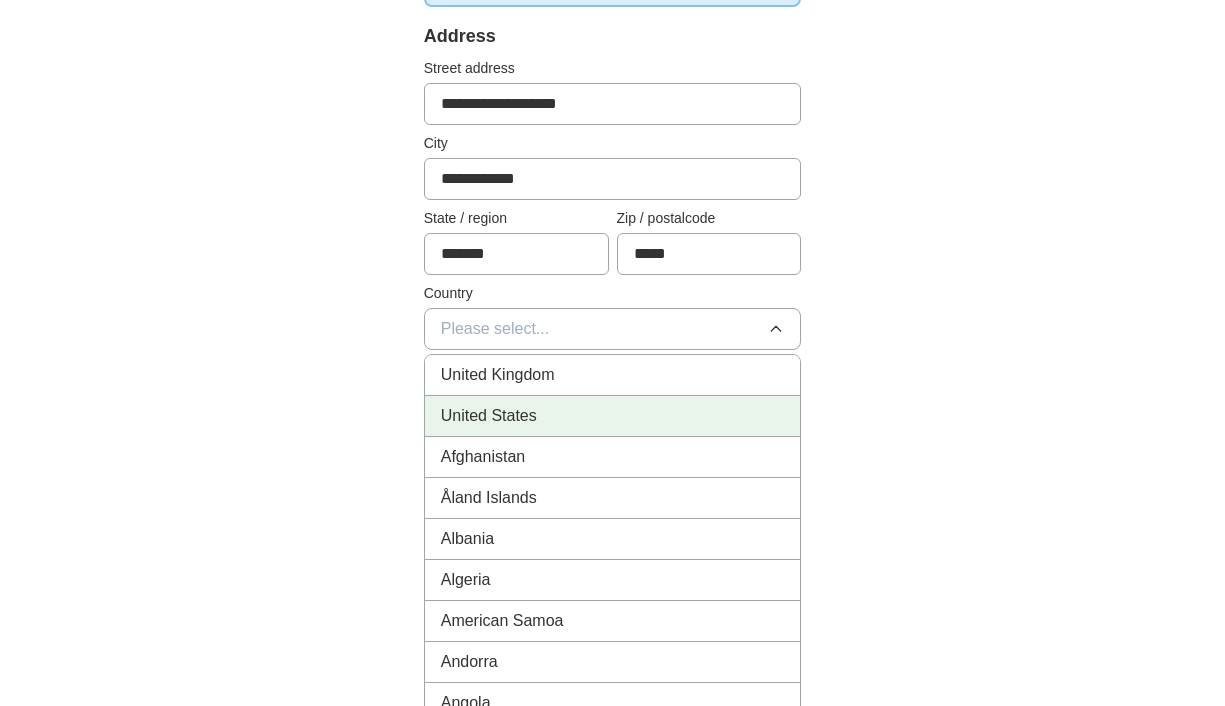 click on "United States" at bounding box center [613, 416] 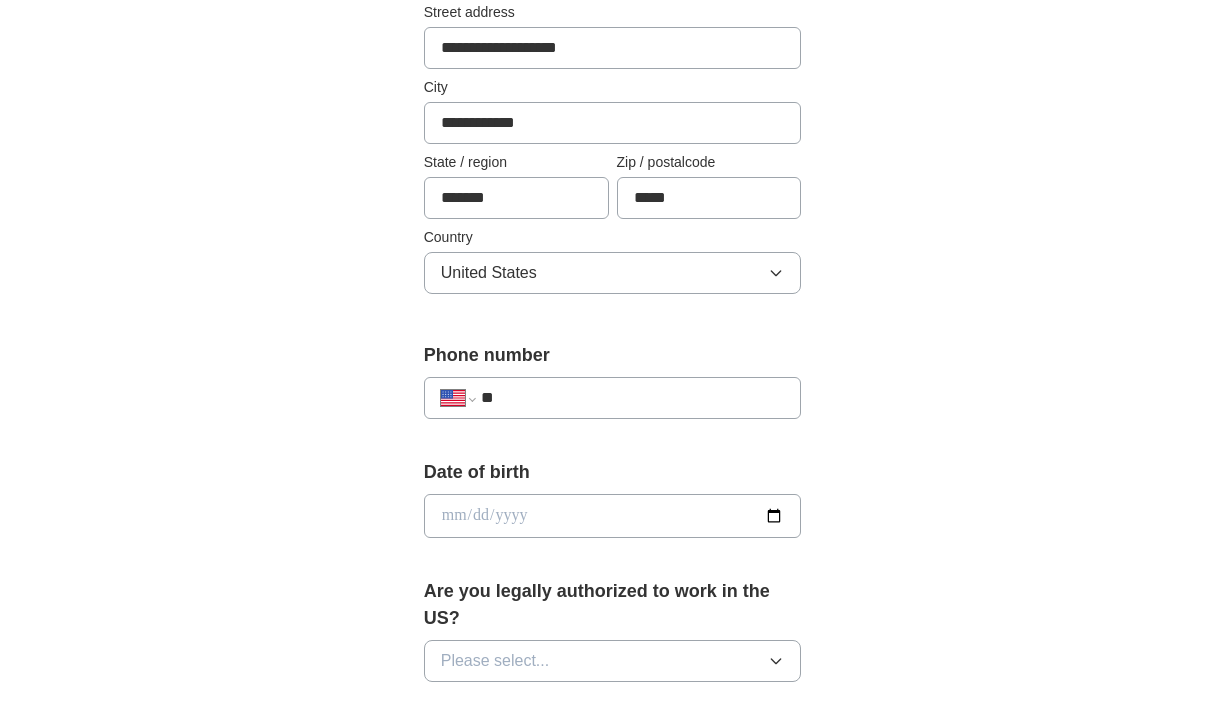scroll, scrollTop: 584, scrollLeft: 0, axis: vertical 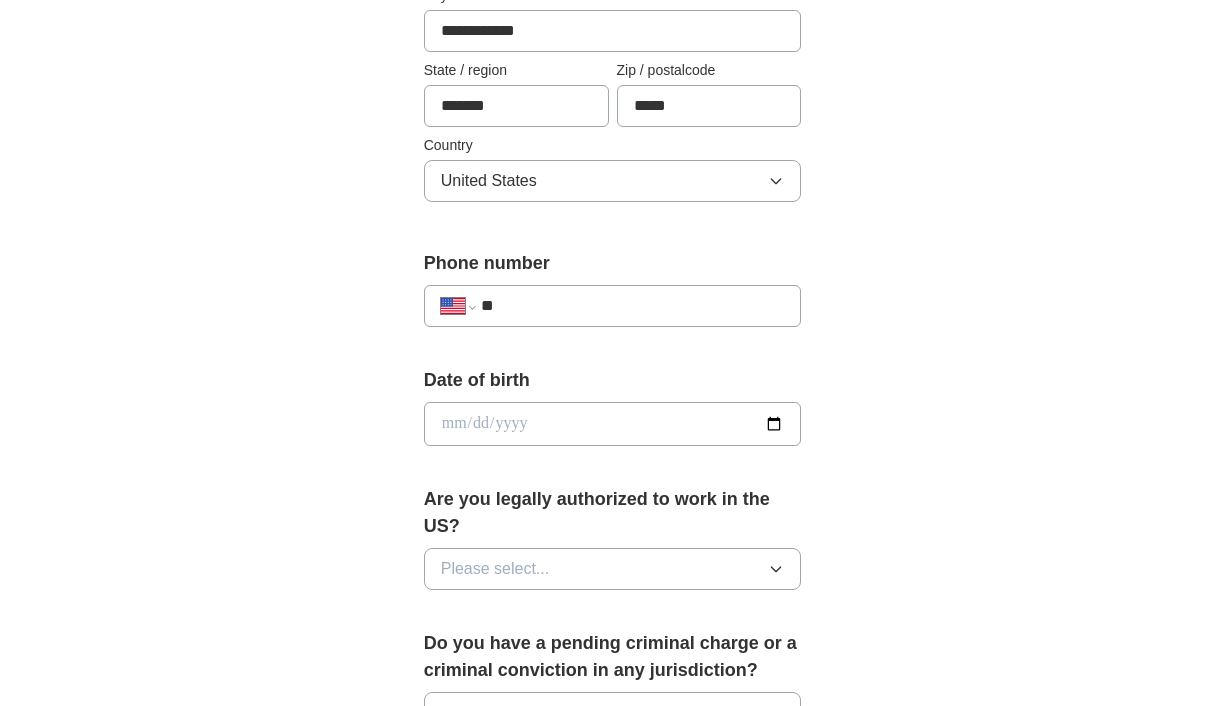 click on "**" at bounding box center [633, 306] 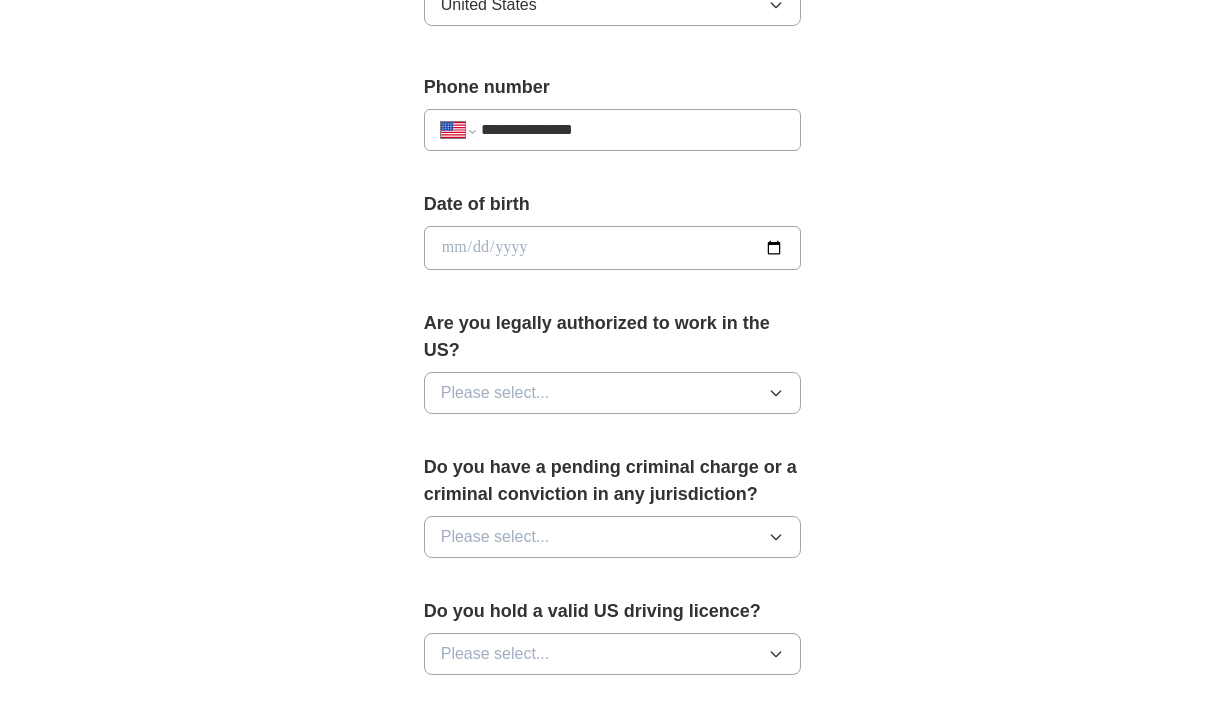 scroll, scrollTop: 760, scrollLeft: 0, axis: vertical 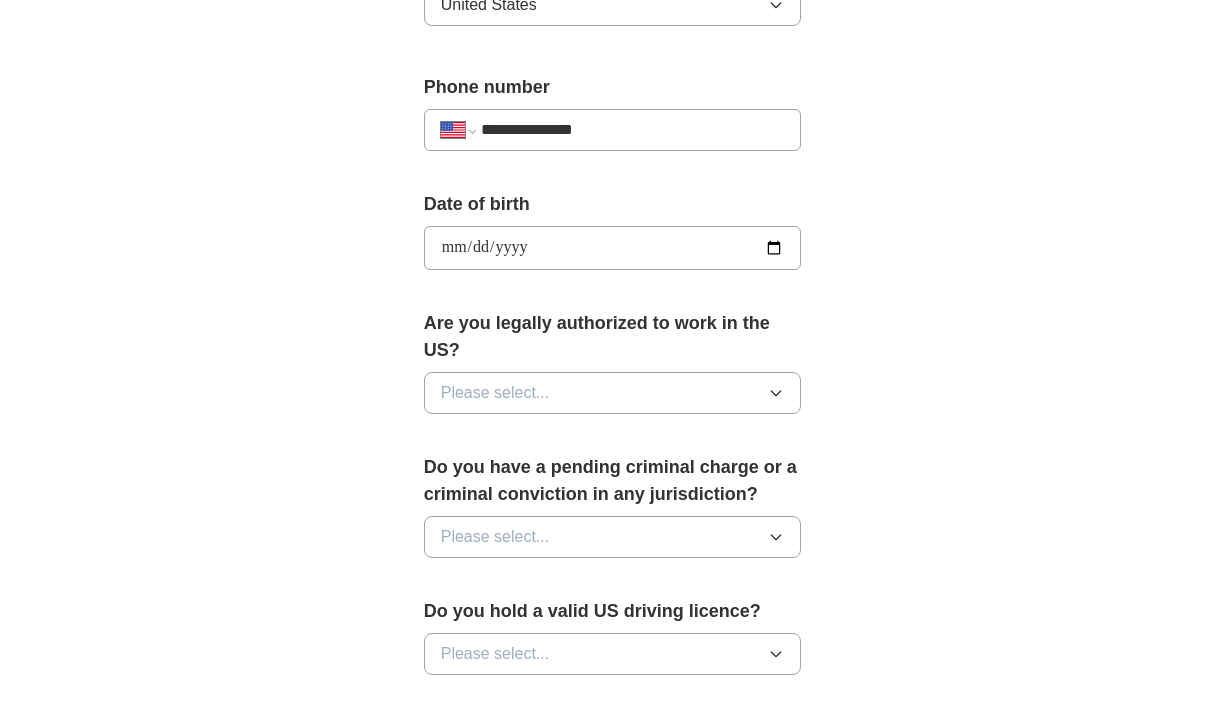 type on "**********" 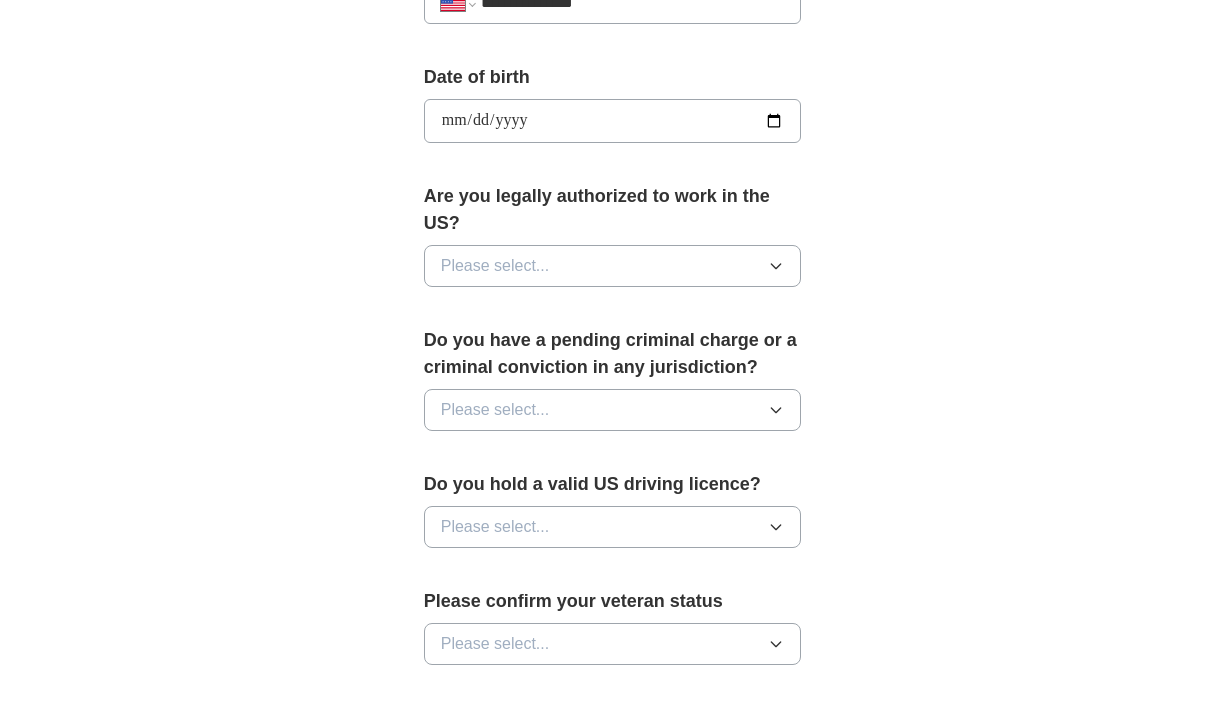 scroll, scrollTop: 889, scrollLeft: 0, axis: vertical 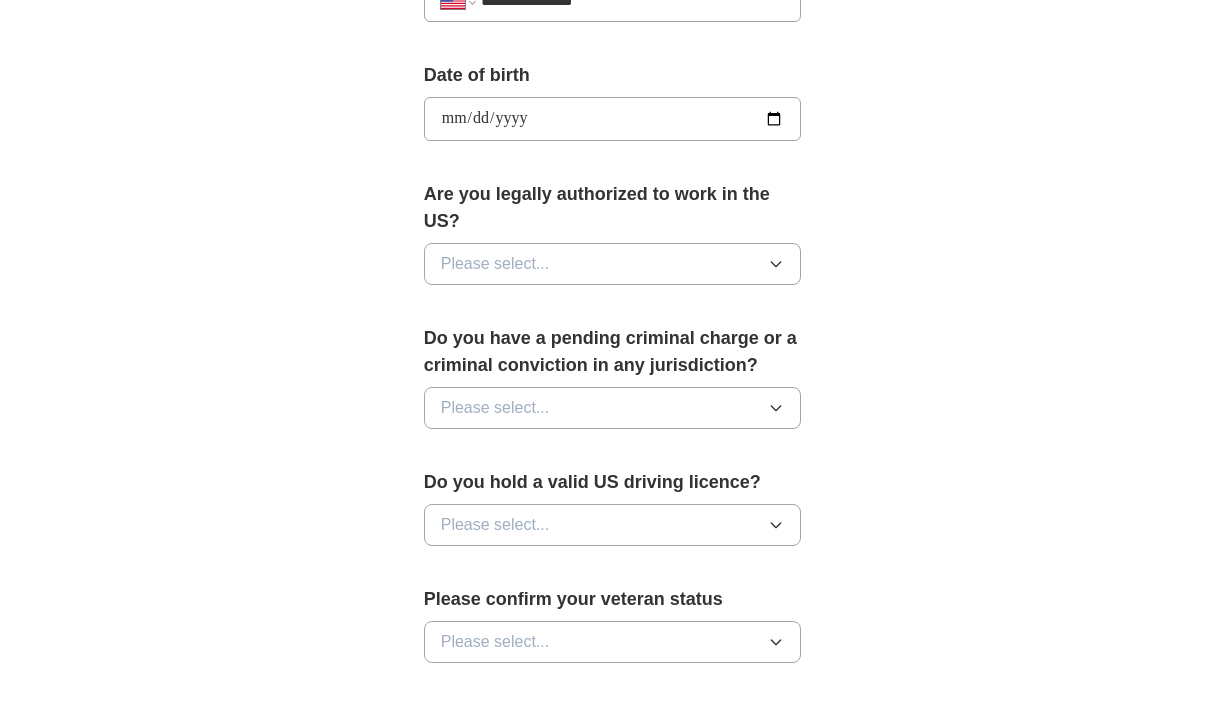 click 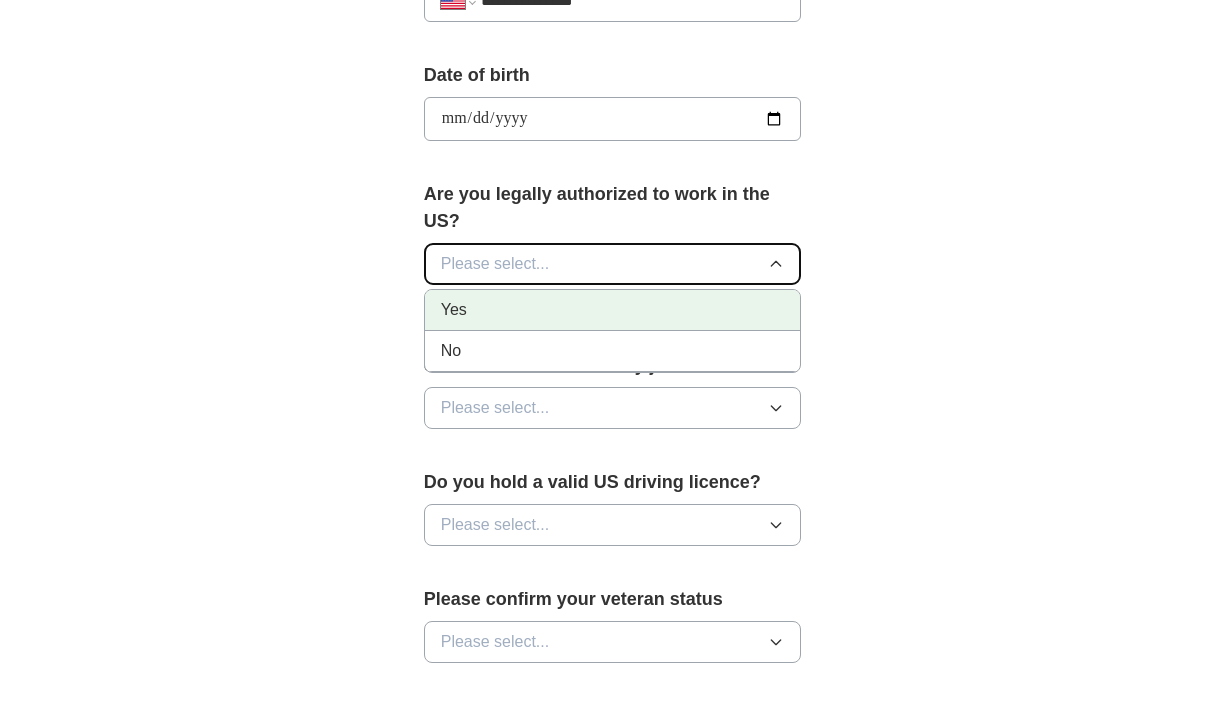 click on "Yes" at bounding box center (454, 310) 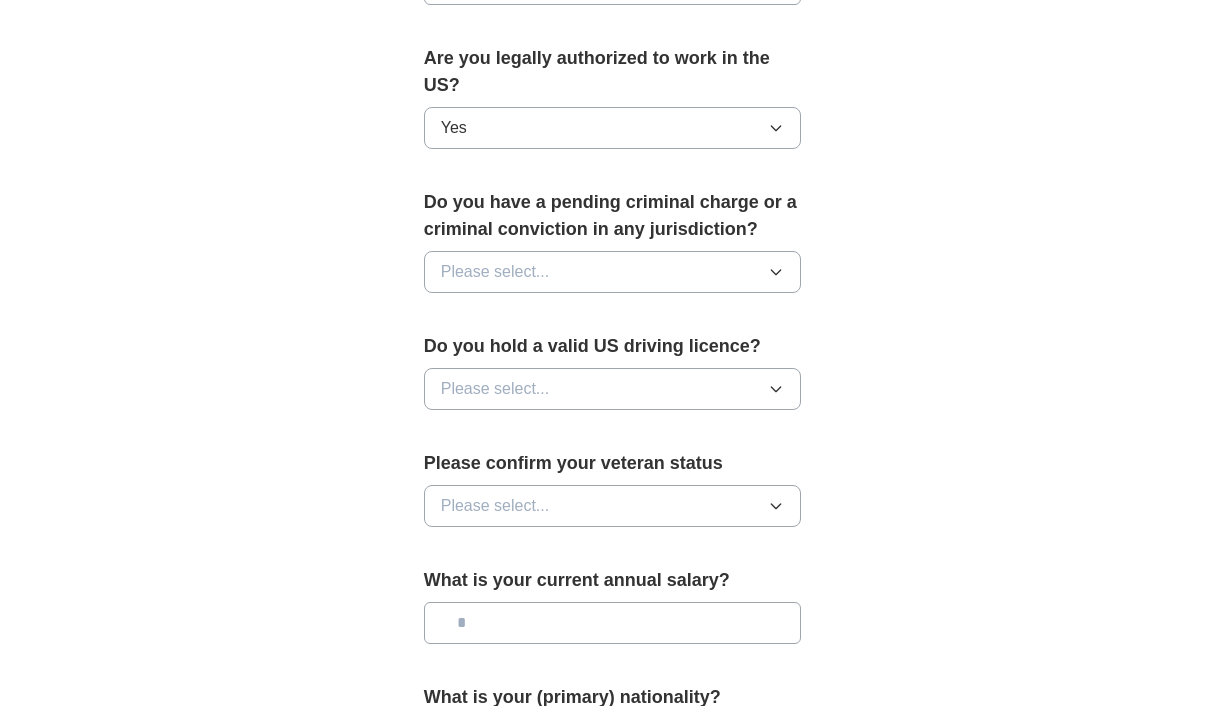 scroll, scrollTop: 1027, scrollLeft: 0, axis: vertical 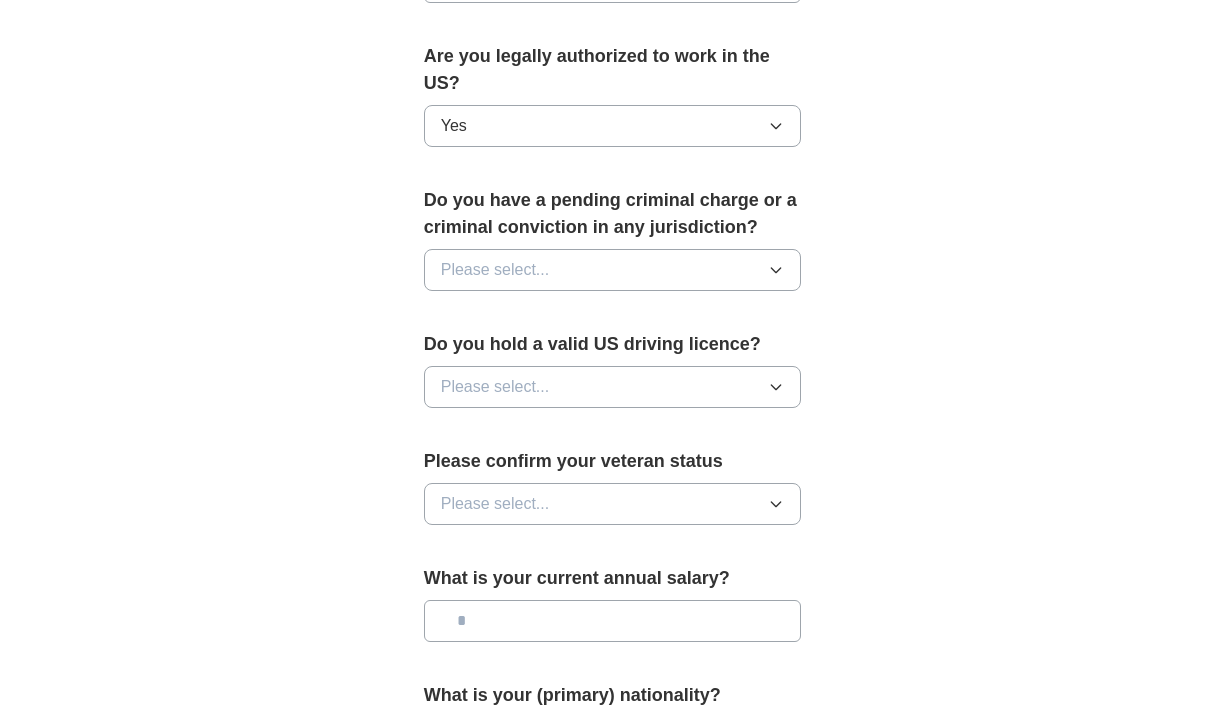click on "Please select..." at bounding box center (613, 270) 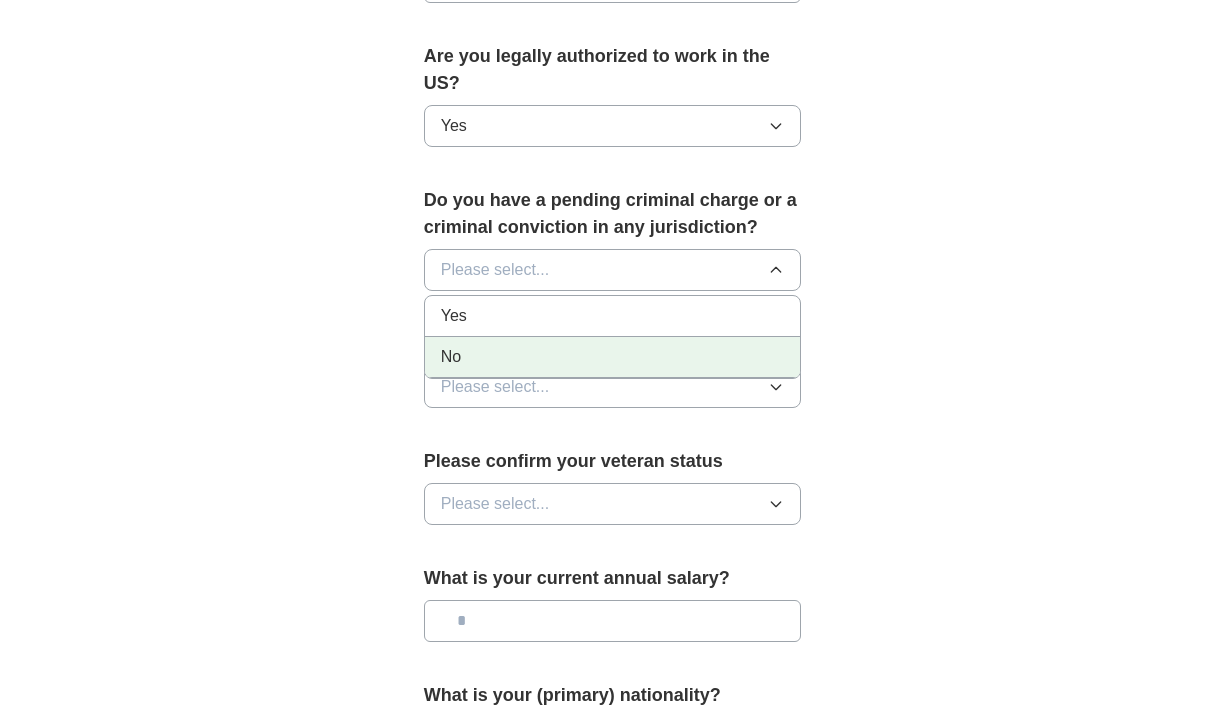 click on "No" at bounding box center [451, 357] 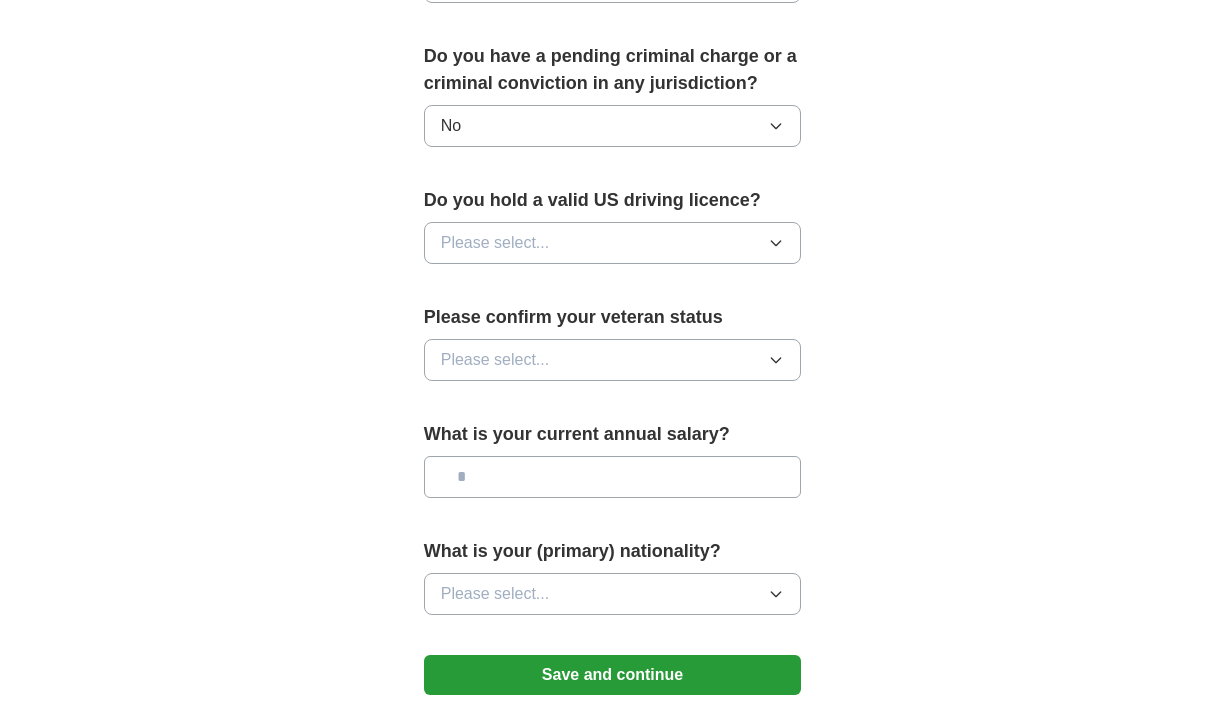 scroll, scrollTop: 1172, scrollLeft: 0, axis: vertical 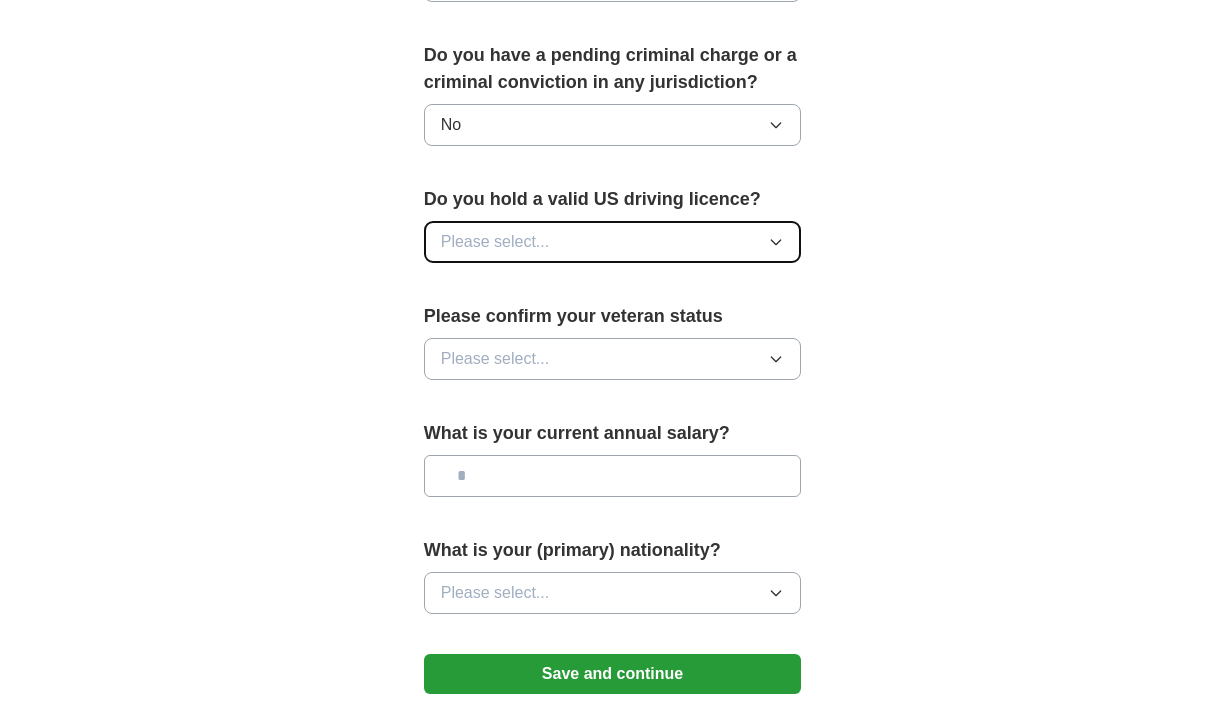 click 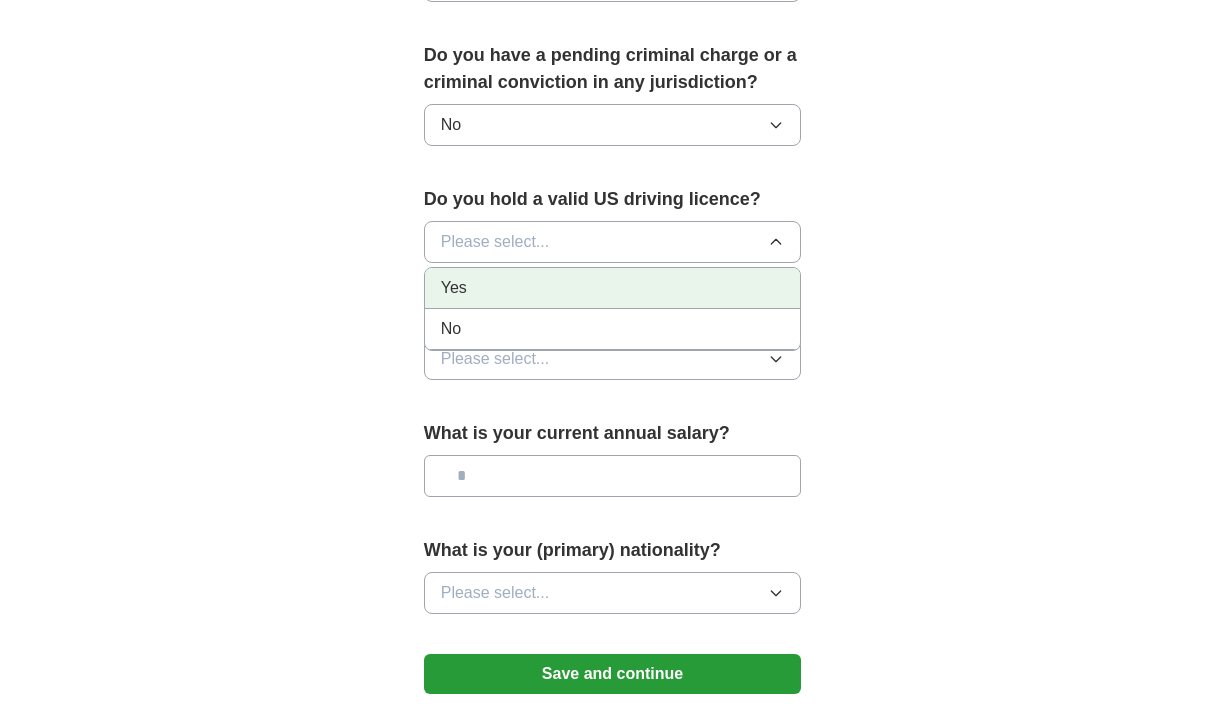 click on "Yes" at bounding box center (454, 288) 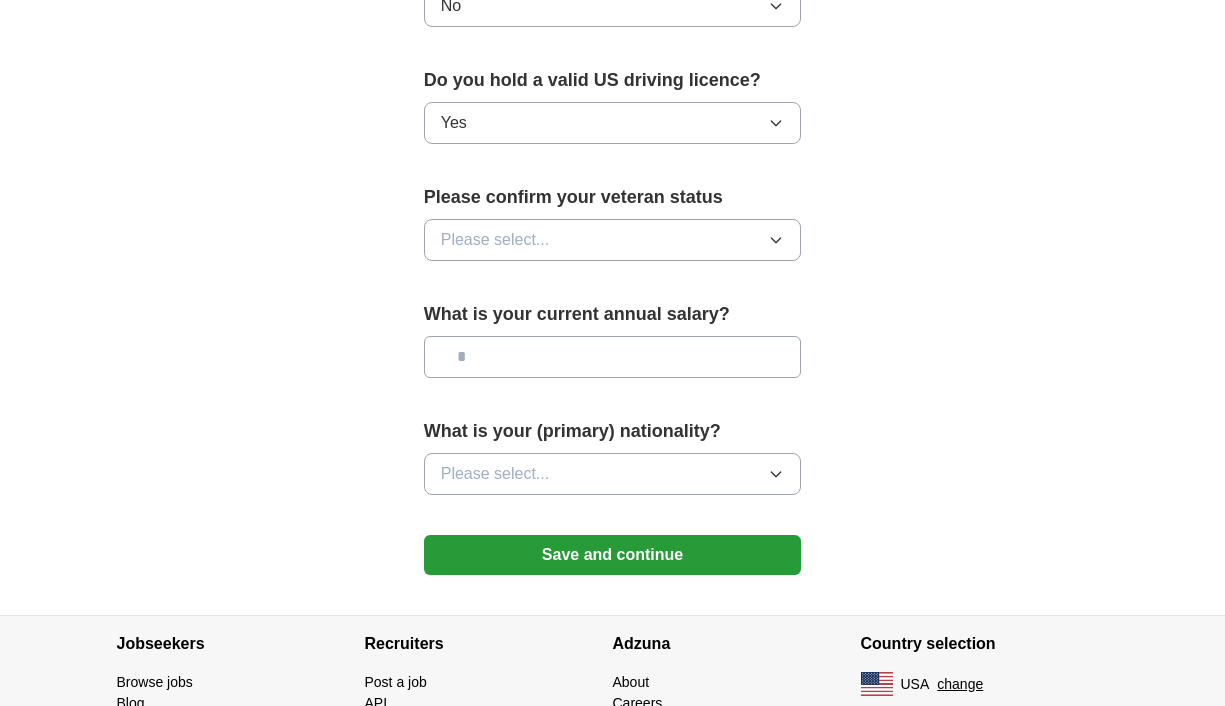 scroll, scrollTop: 1300, scrollLeft: 0, axis: vertical 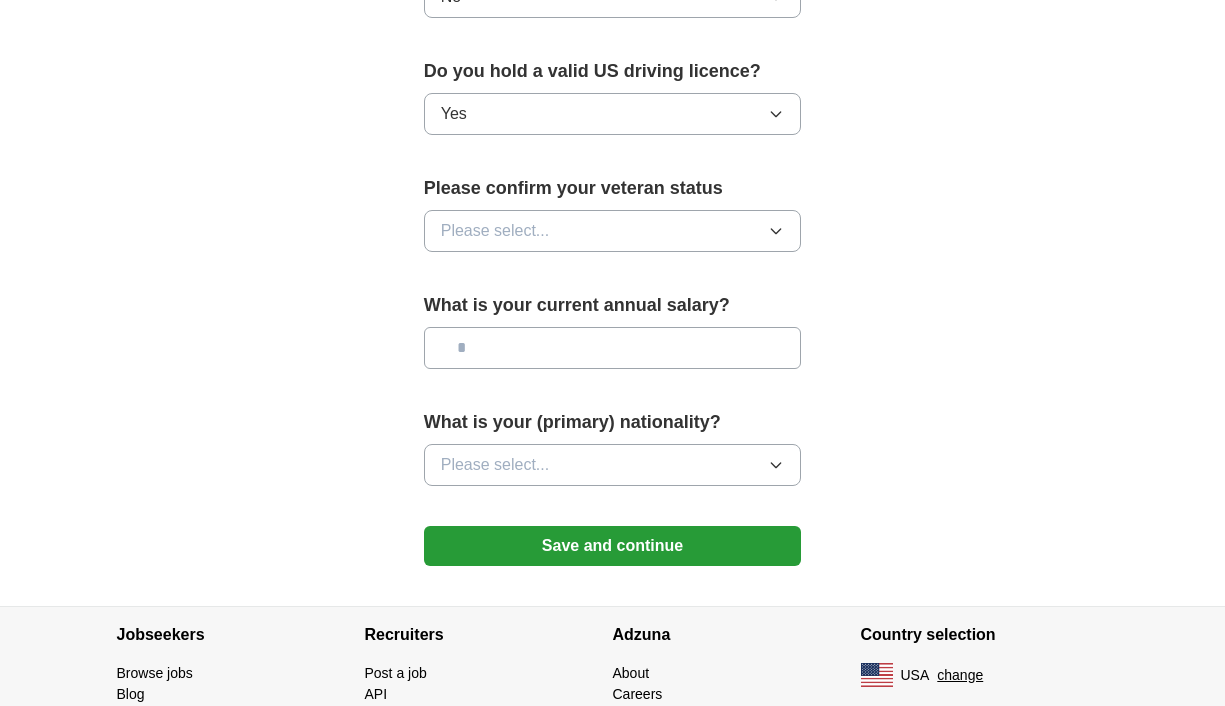 click 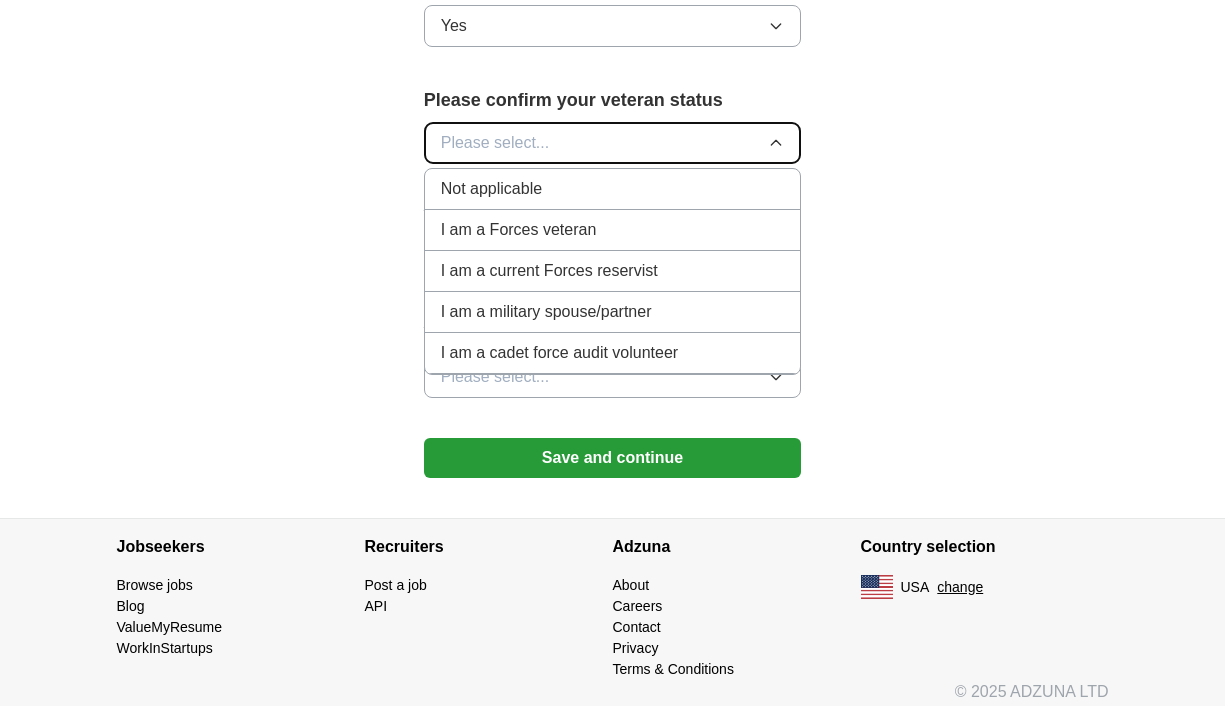 scroll, scrollTop: 1395, scrollLeft: 0, axis: vertical 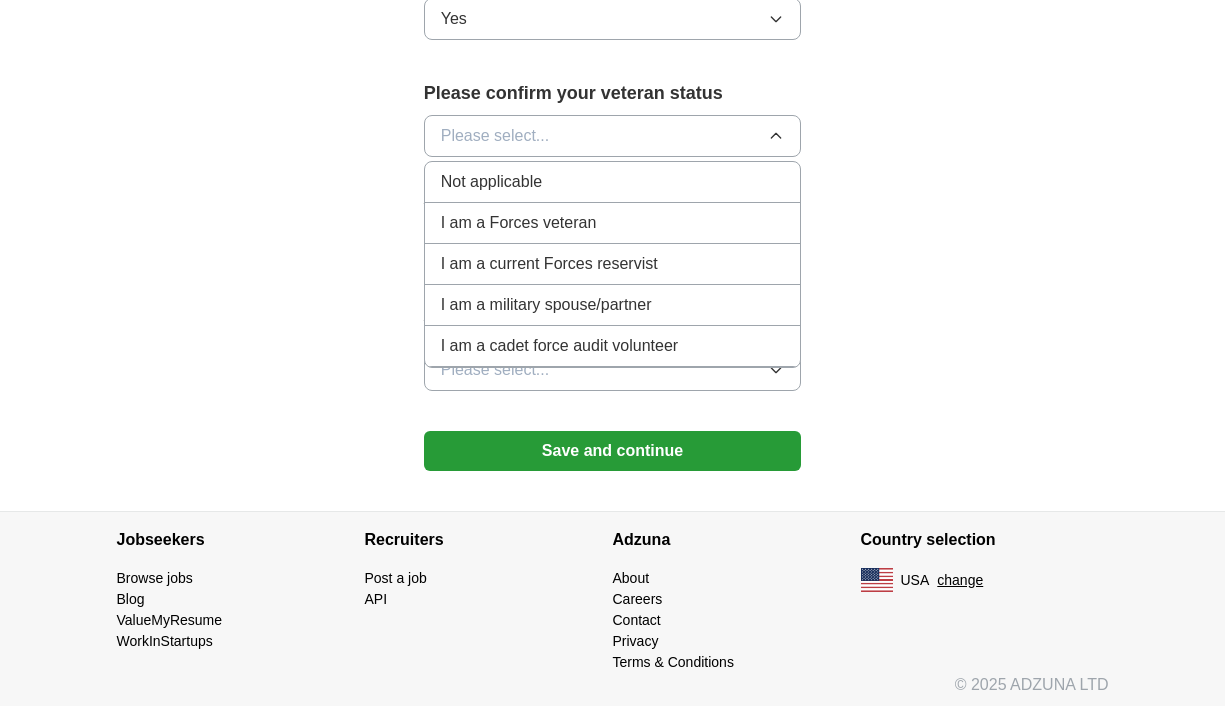 click on "**********" at bounding box center (613, -412) 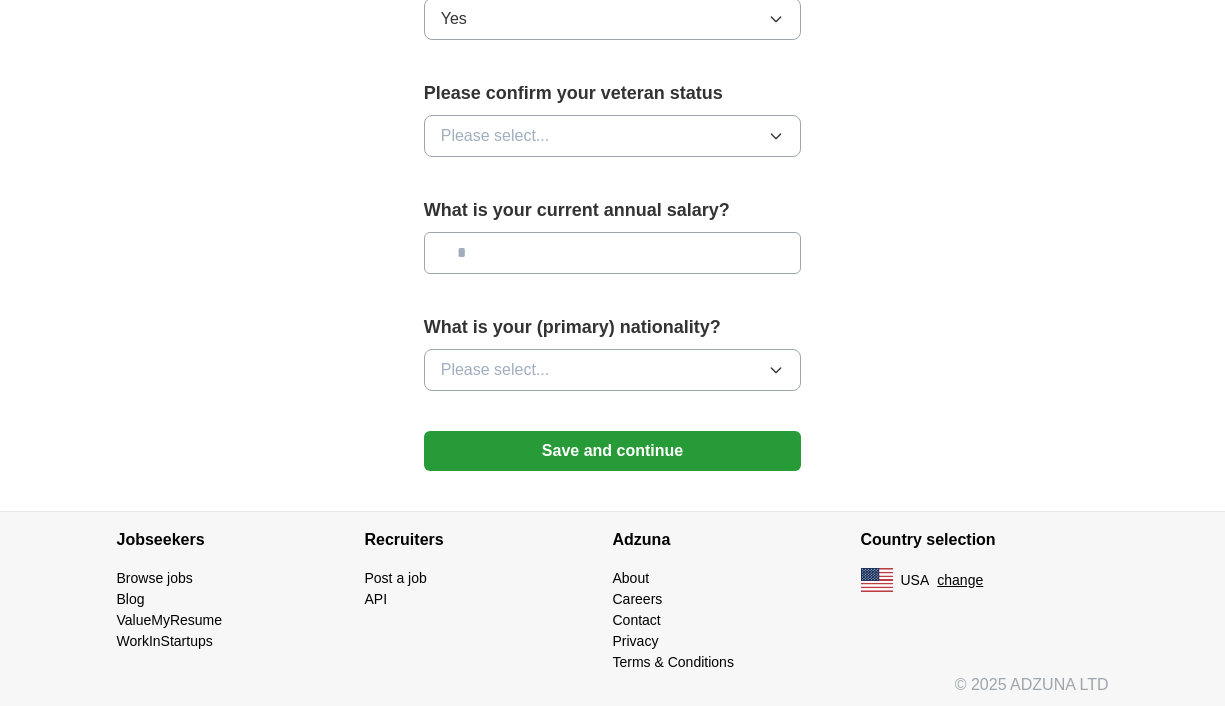 click at bounding box center [613, 253] 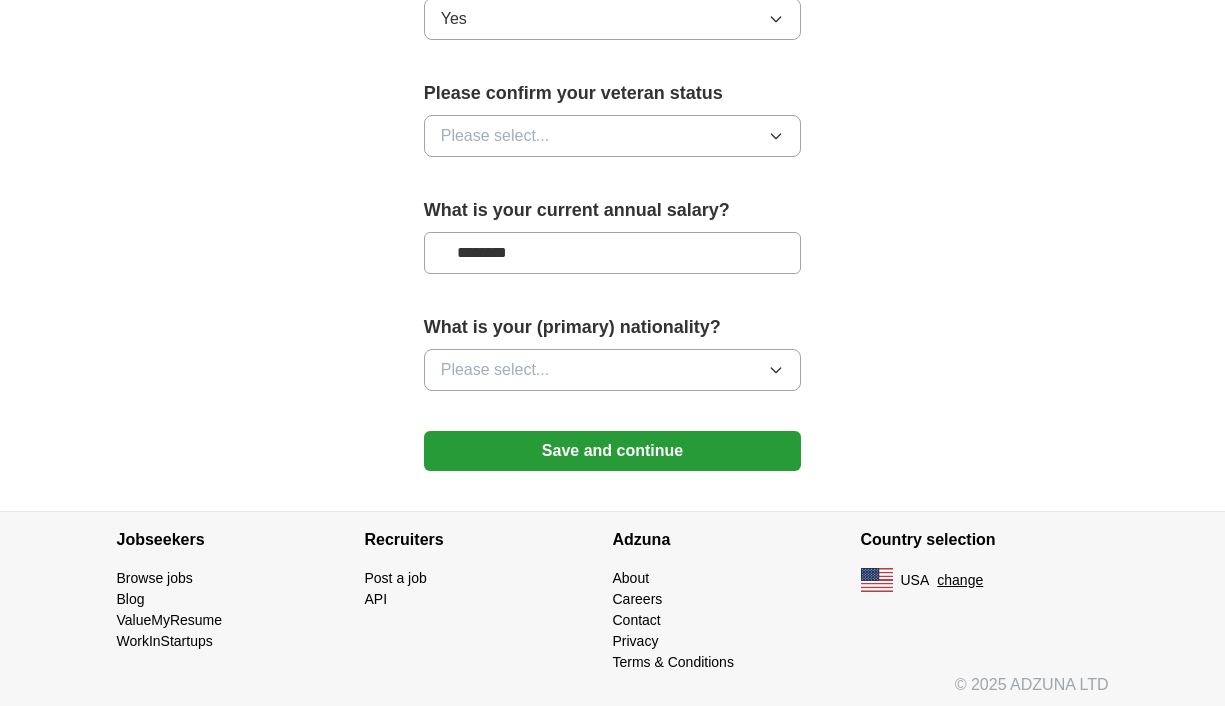 scroll, scrollTop: 1402, scrollLeft: 0, axis: vertical 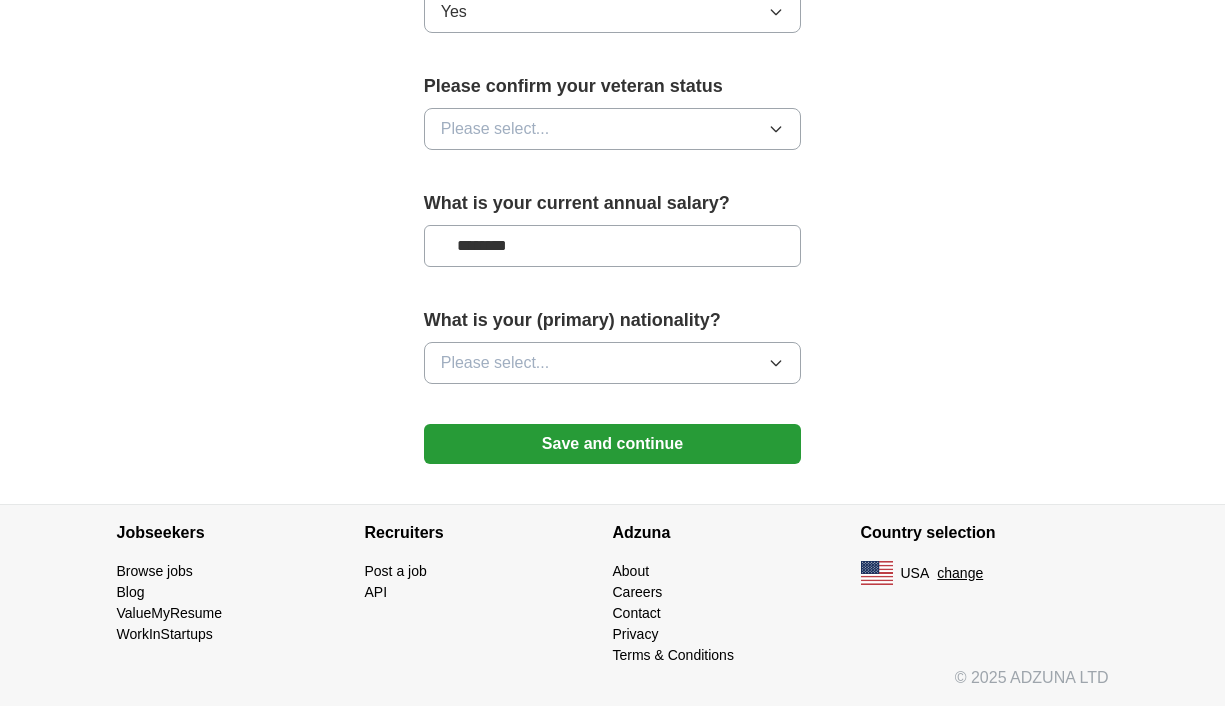 type on "********" 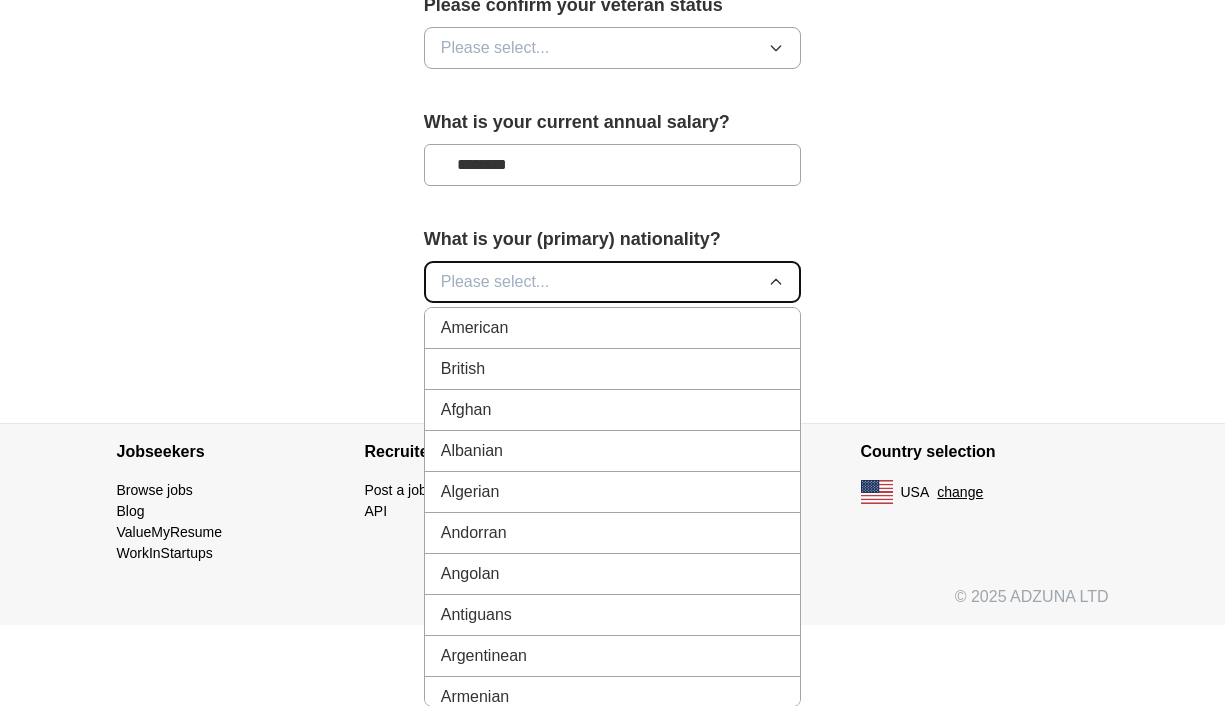 scroll, scrollTop: 1484, scrollLeft: 0, axis: vertical 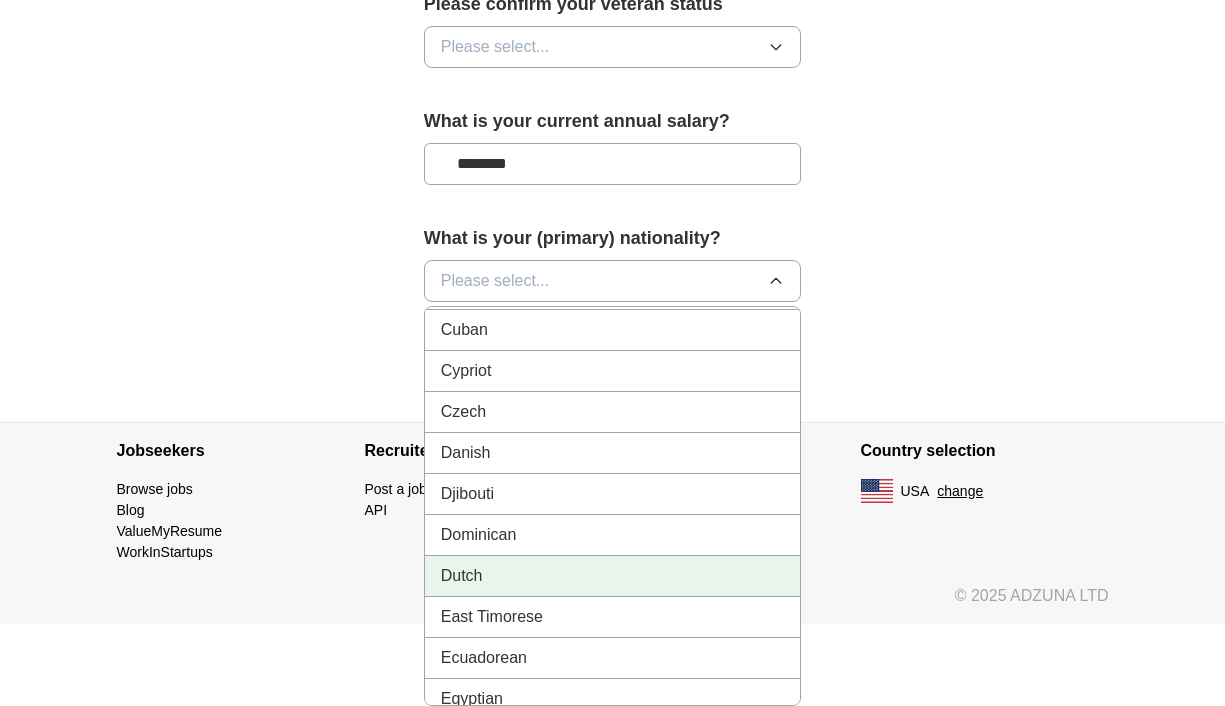 click on "Dutch" at bounding box center (613, 576) 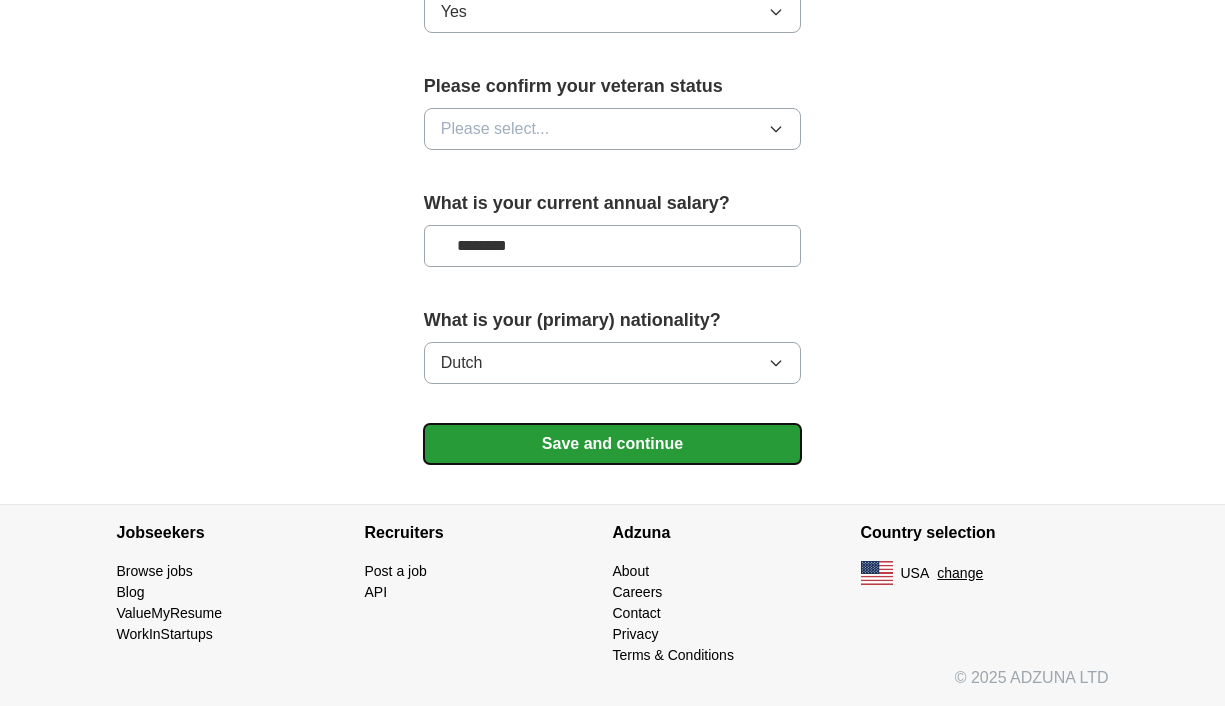 click on "Save and continue" at bounding box center (613, 444) 